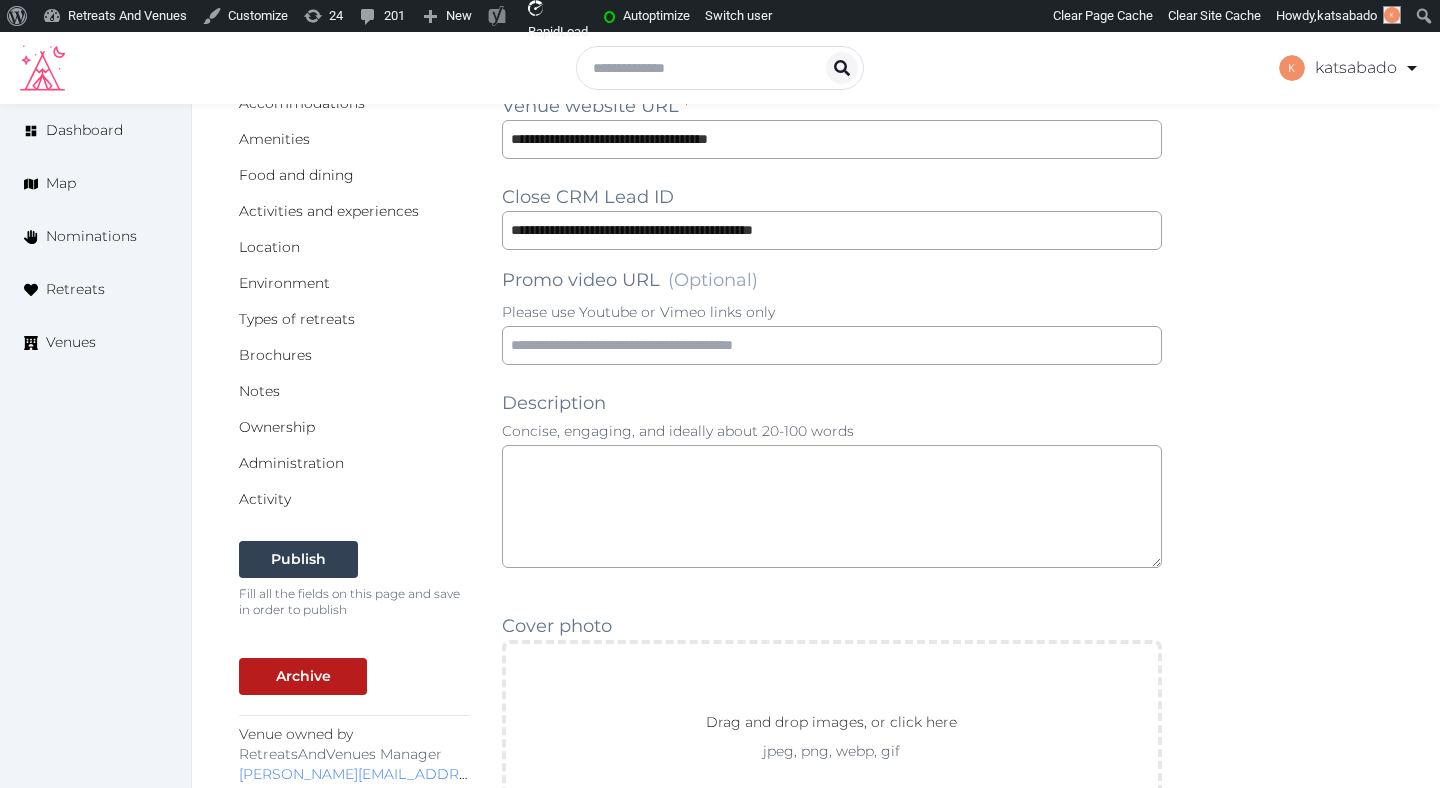 scroll, scrollTop: 0, scrollLeft: 0, axis: both 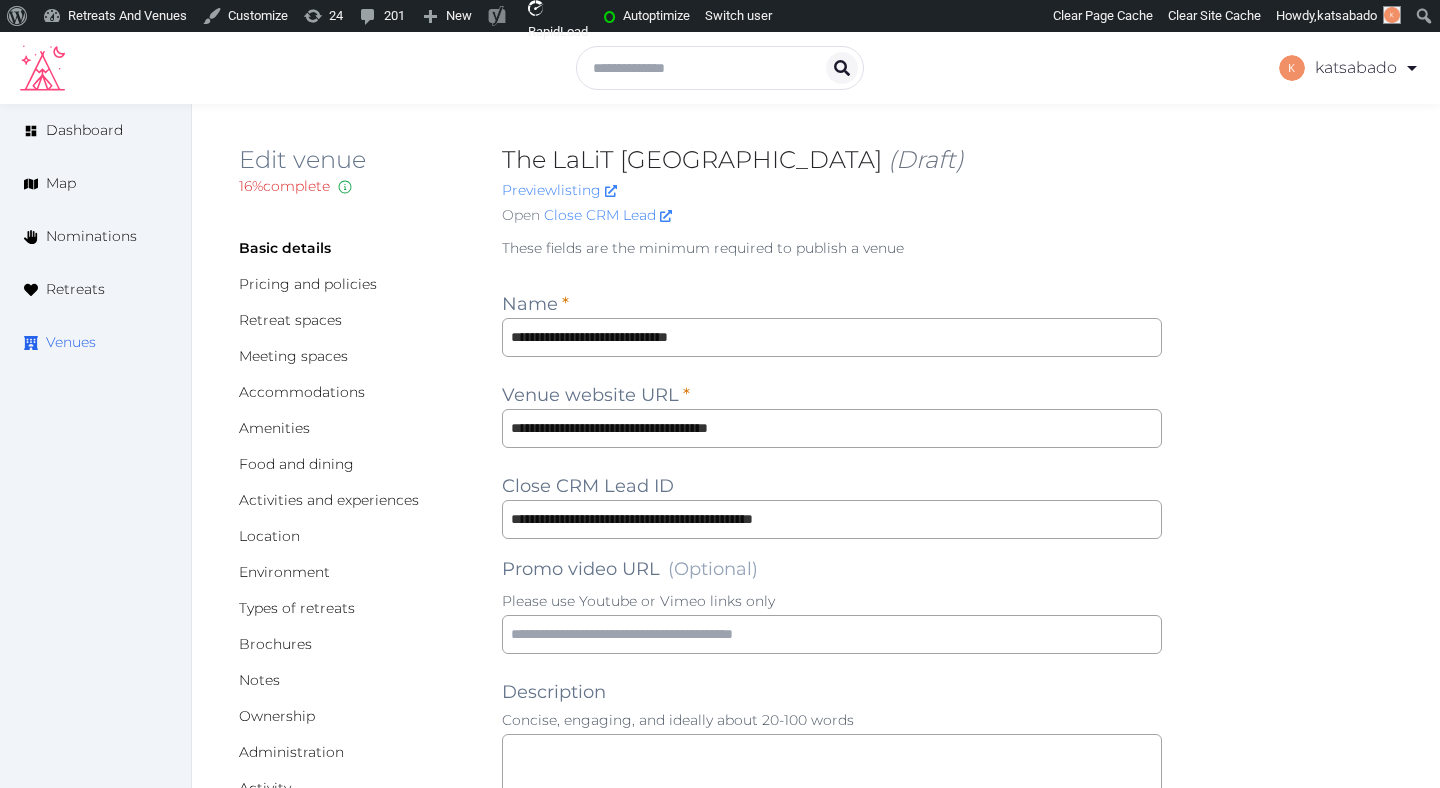 click on "Venues" at bounding box center [71, 342] 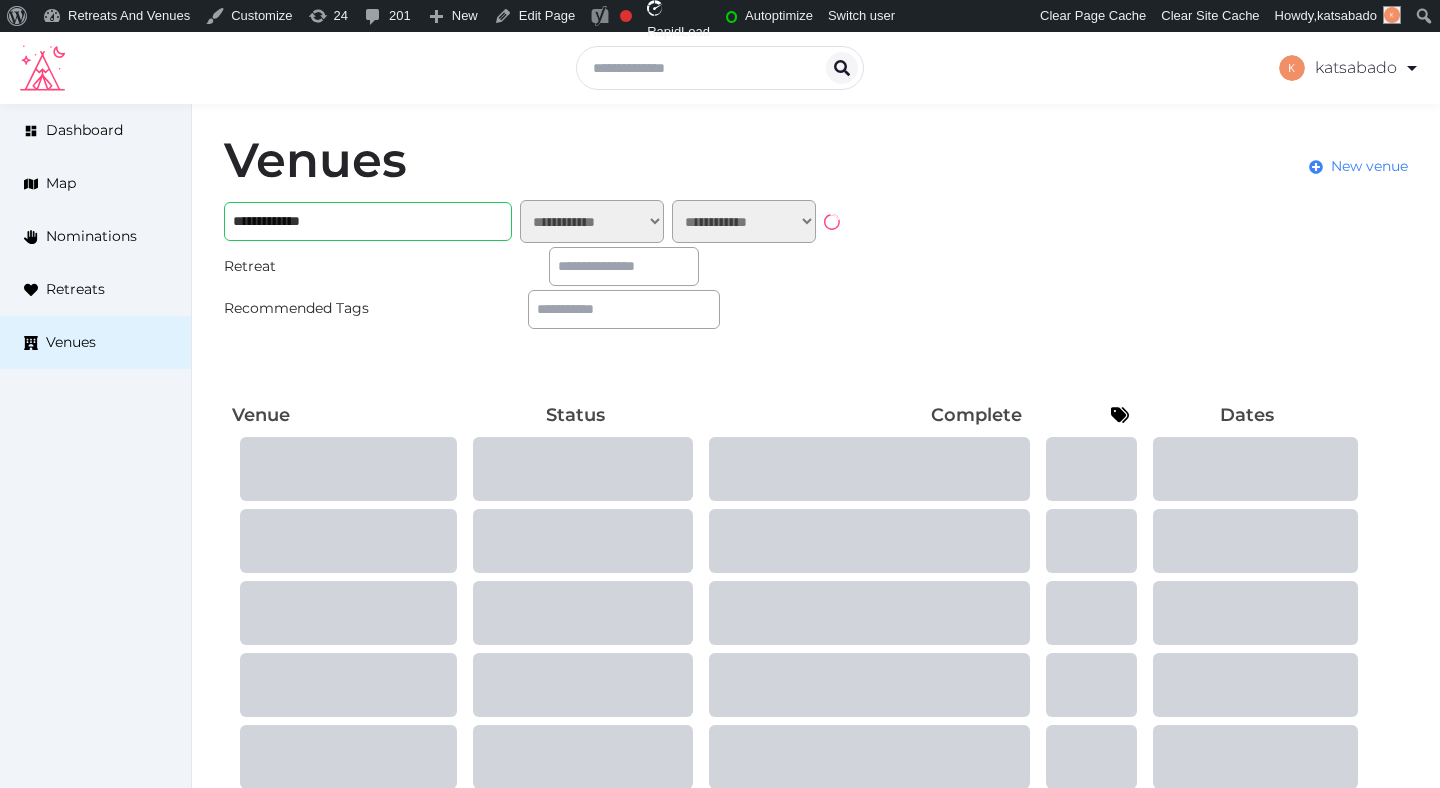 scroll, scrollTop: 0, scrollLeft: 0, axis: both 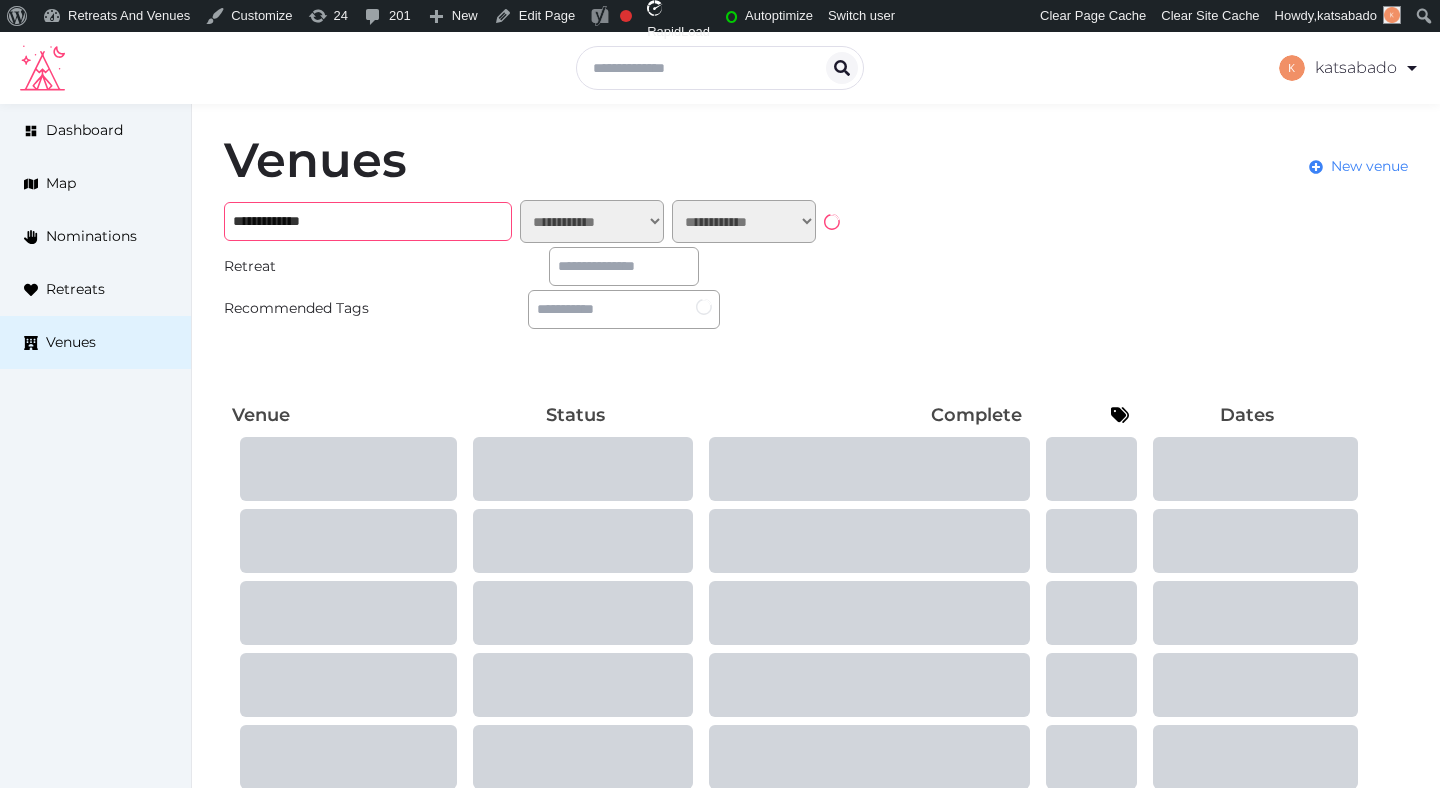 click on "**********" at bounding box center [368, 221] 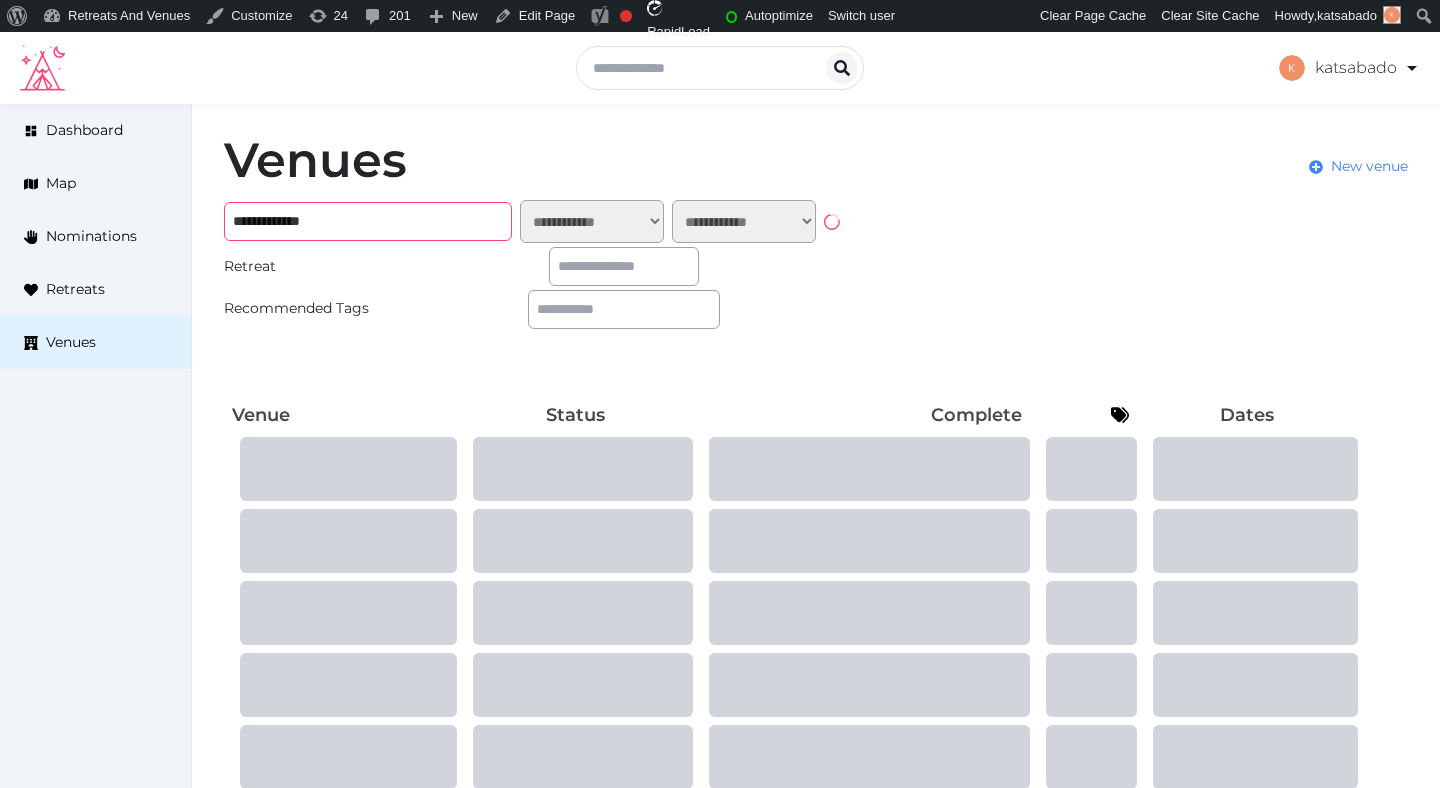 click on "**********" at bounding box center [368, 221] 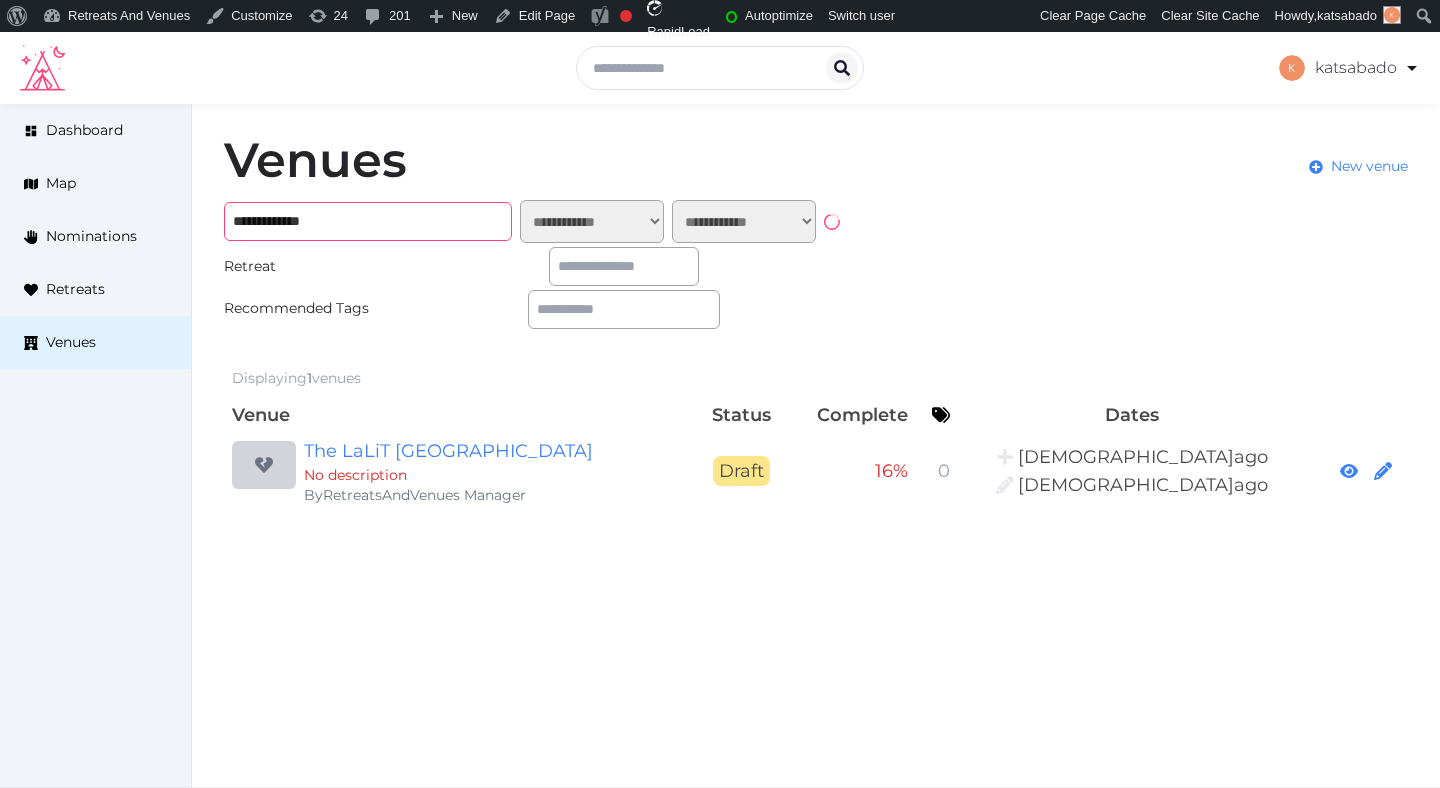 paste on "*****" 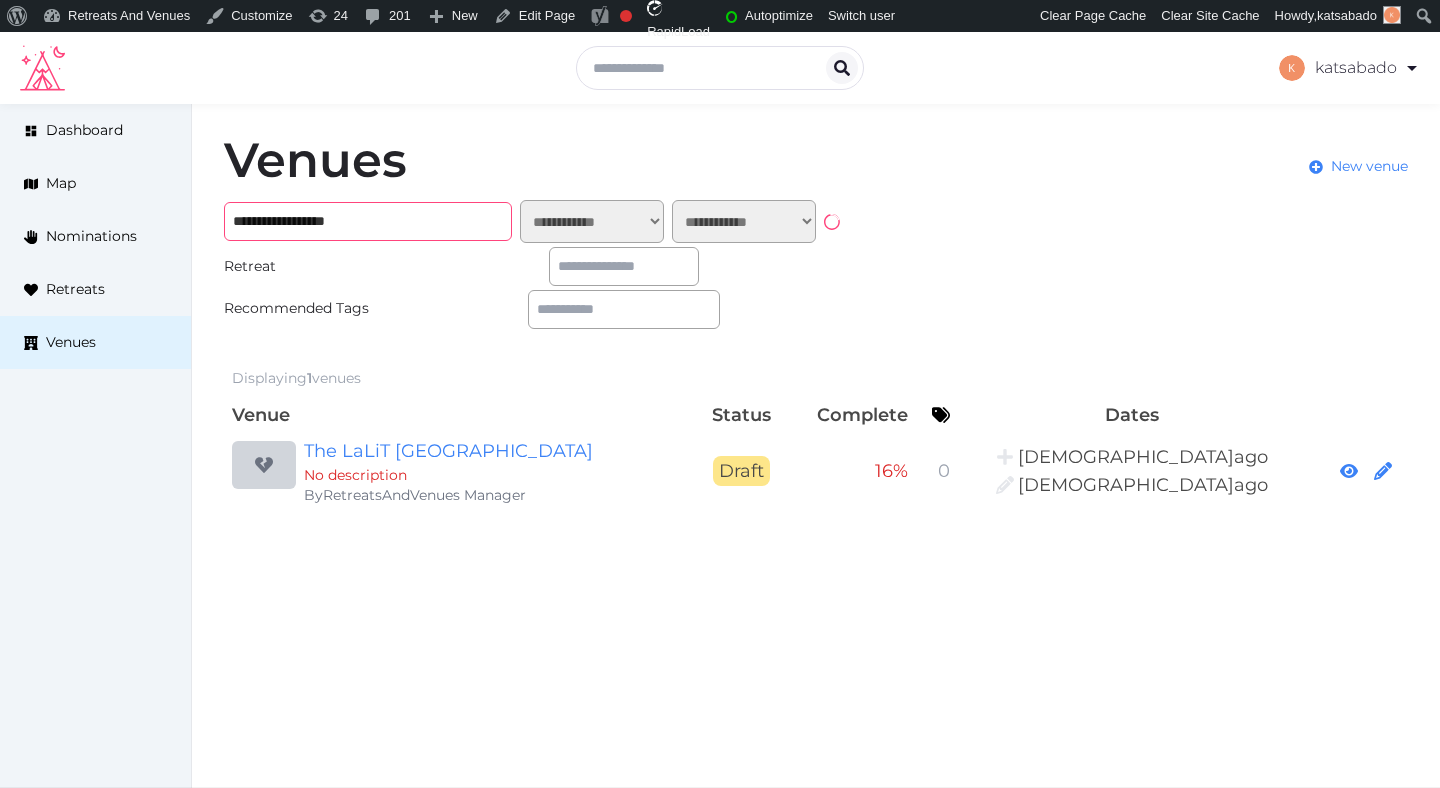 type on "**********" 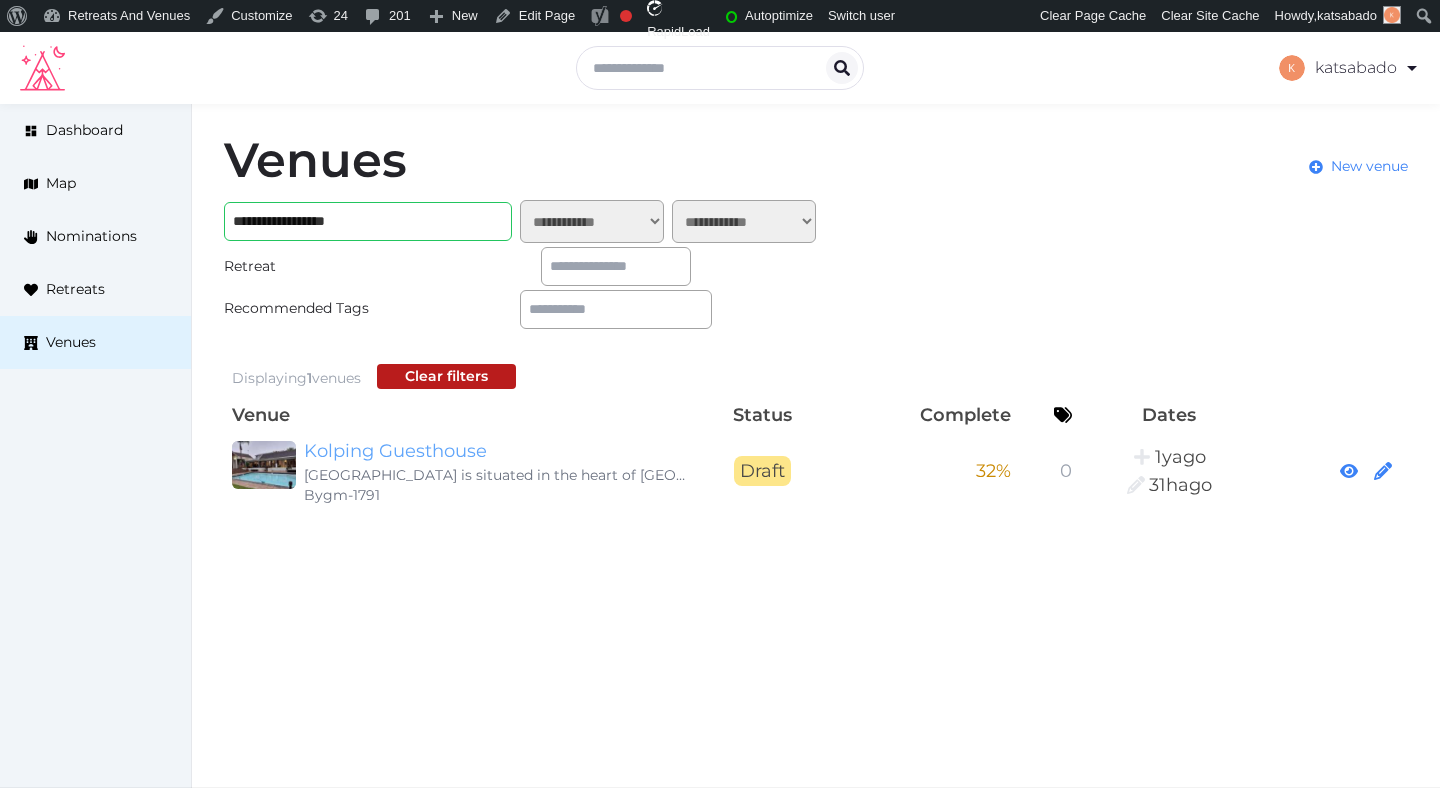 click on "Kolping Guesthouse" at bounding box center (496, 451) 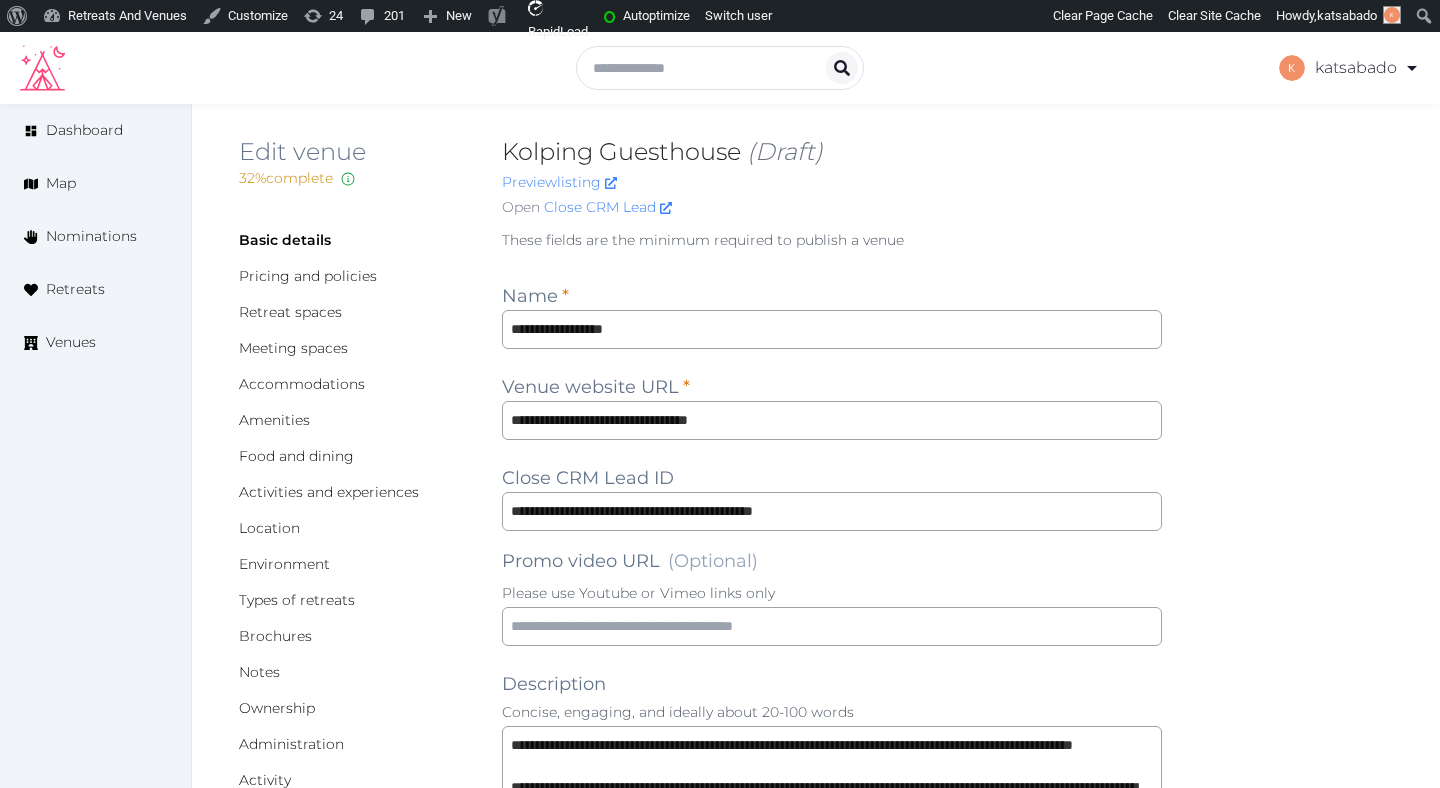 scroll, scrollTop: 0, scrollLeft: 0, axis: both 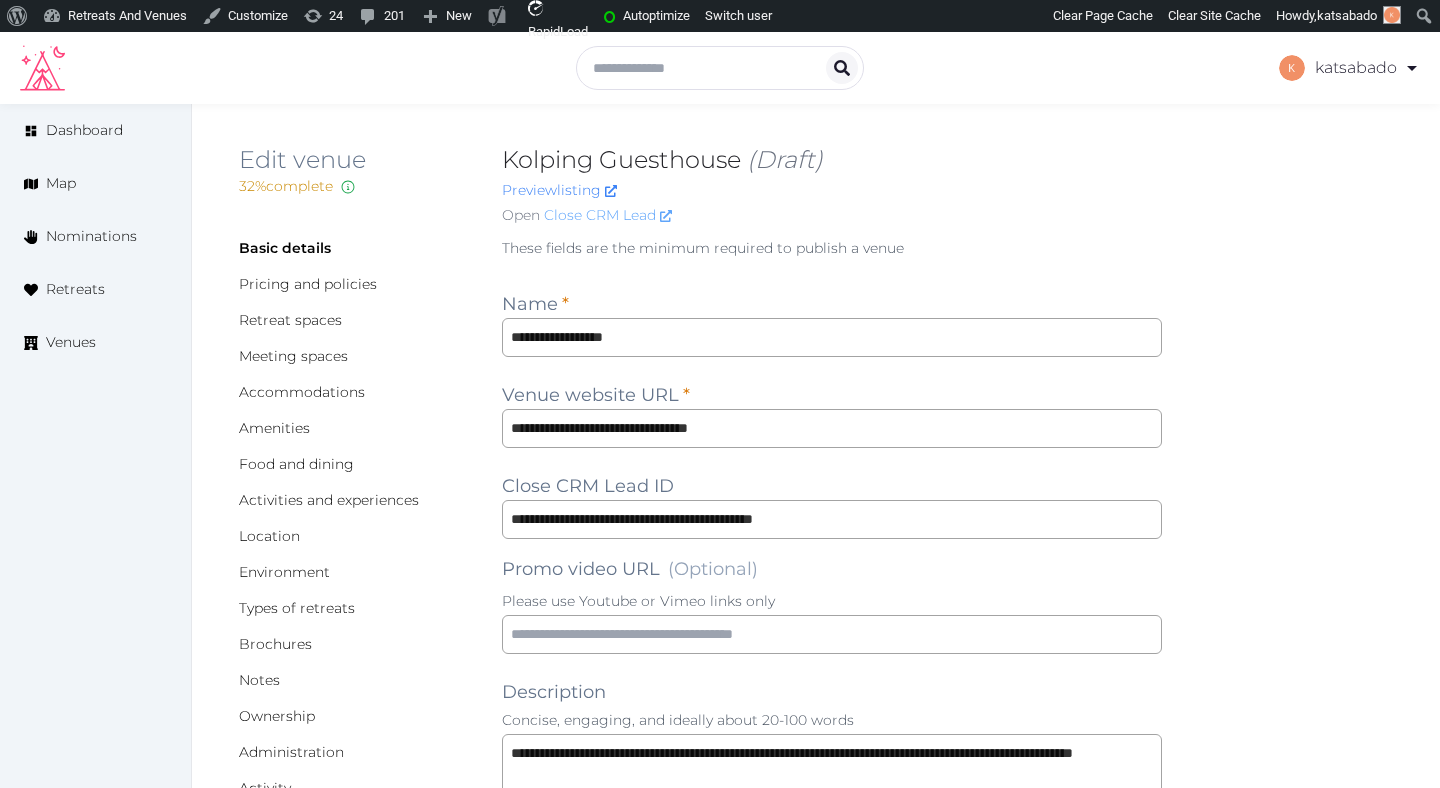 click on "Close CRM Lead" at bounding box center (608, 215) 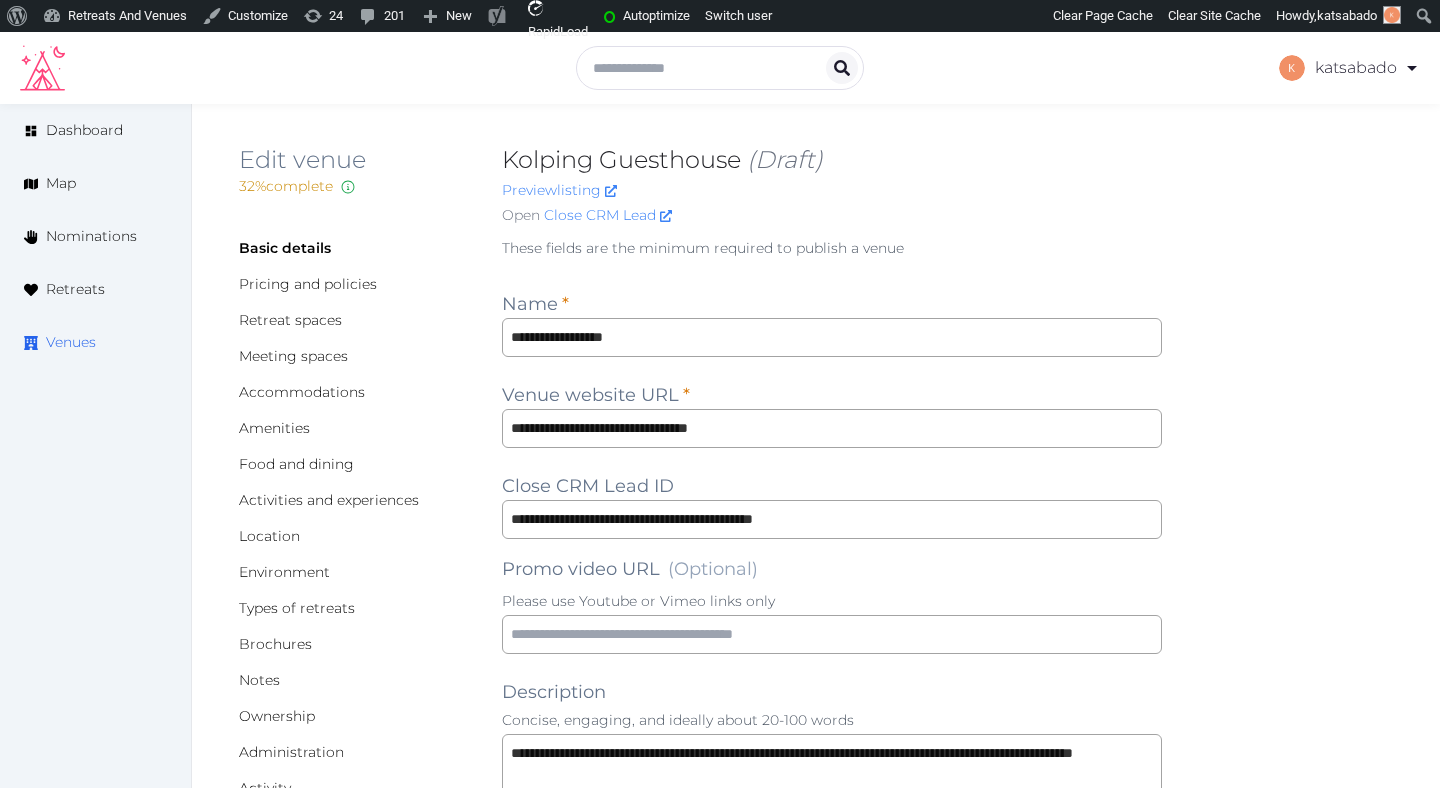 click on "Venues" at bounding box center (95, 342) 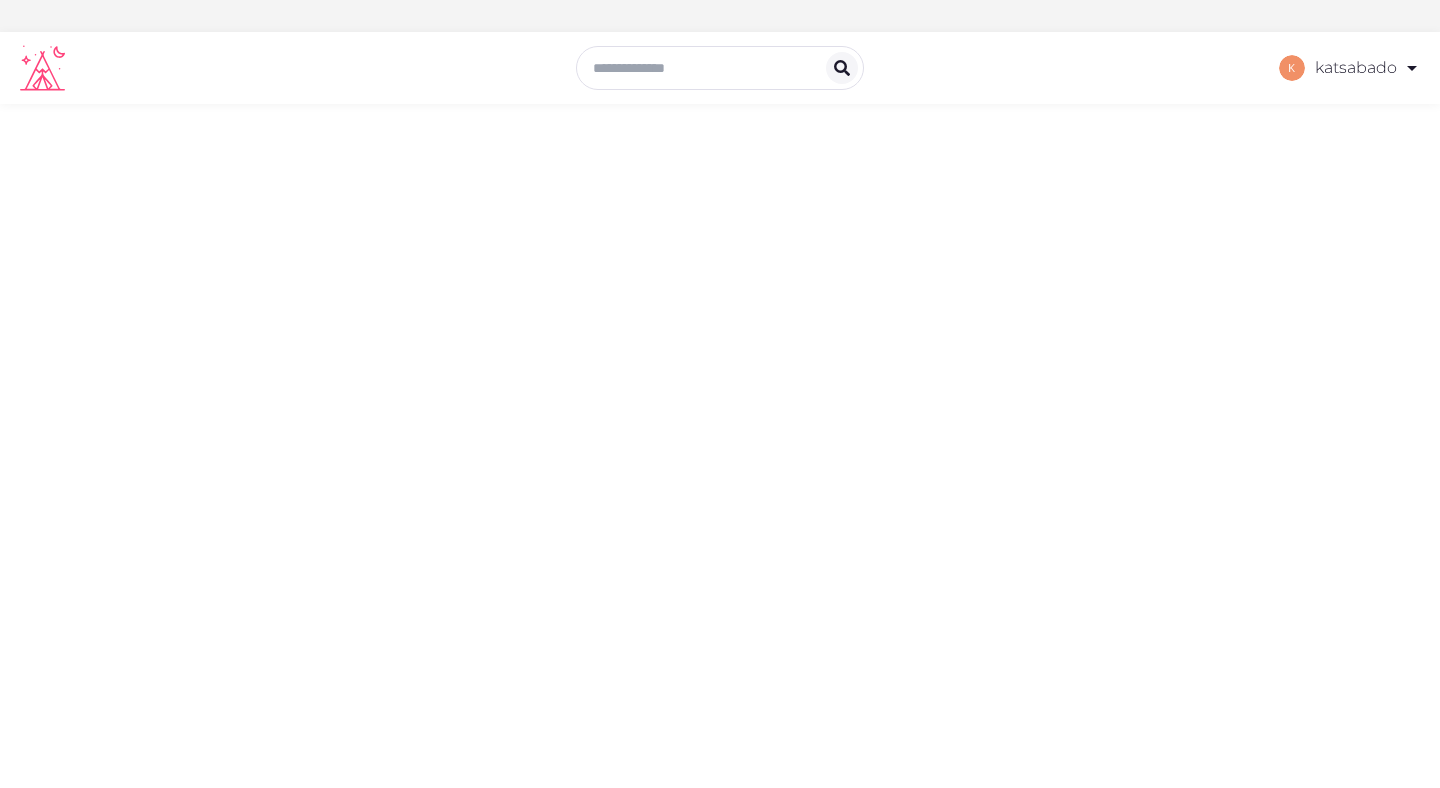 scroll, scrollTop: 0, scrollLeft: 0, axis: both 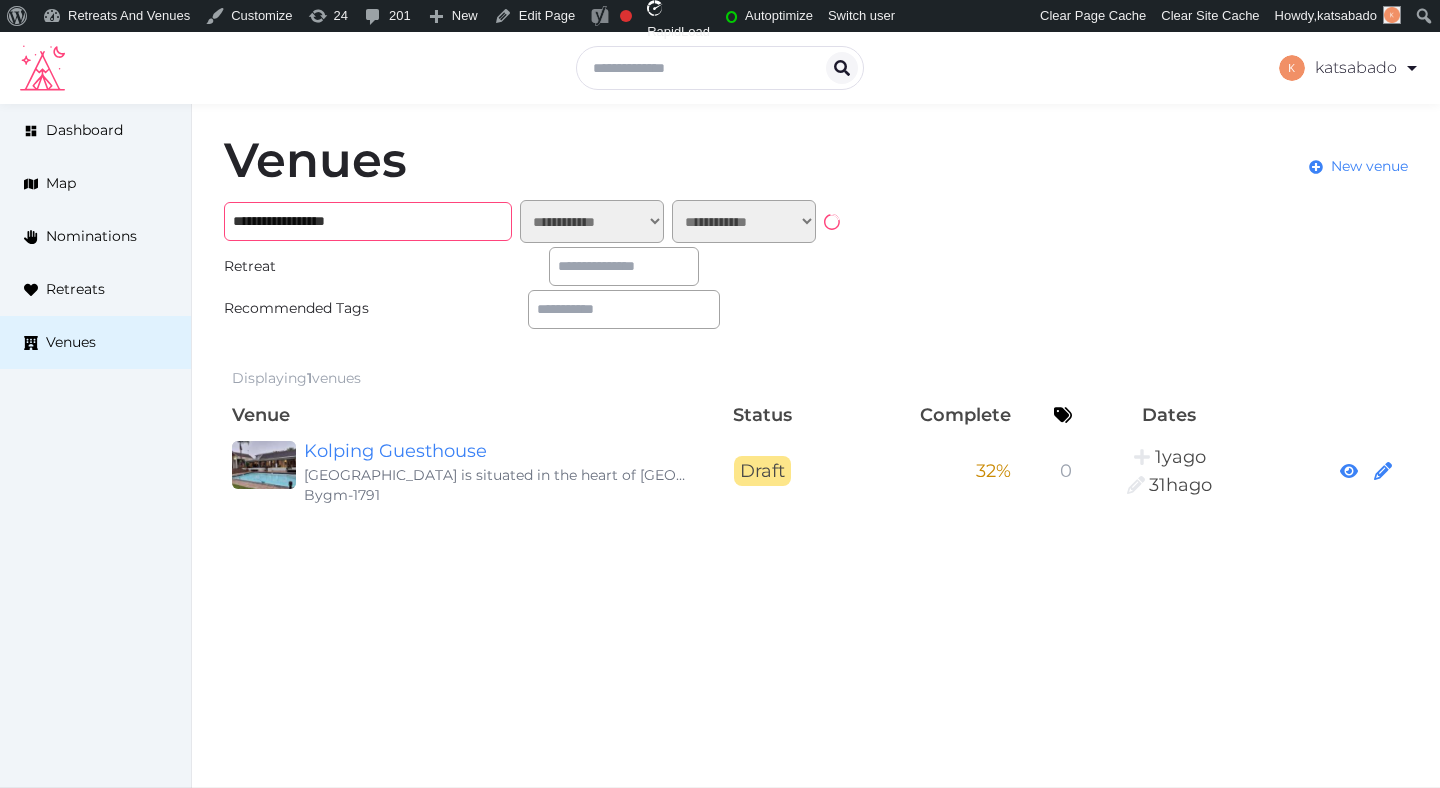 click on "**********" at bounding box center (368, 221) 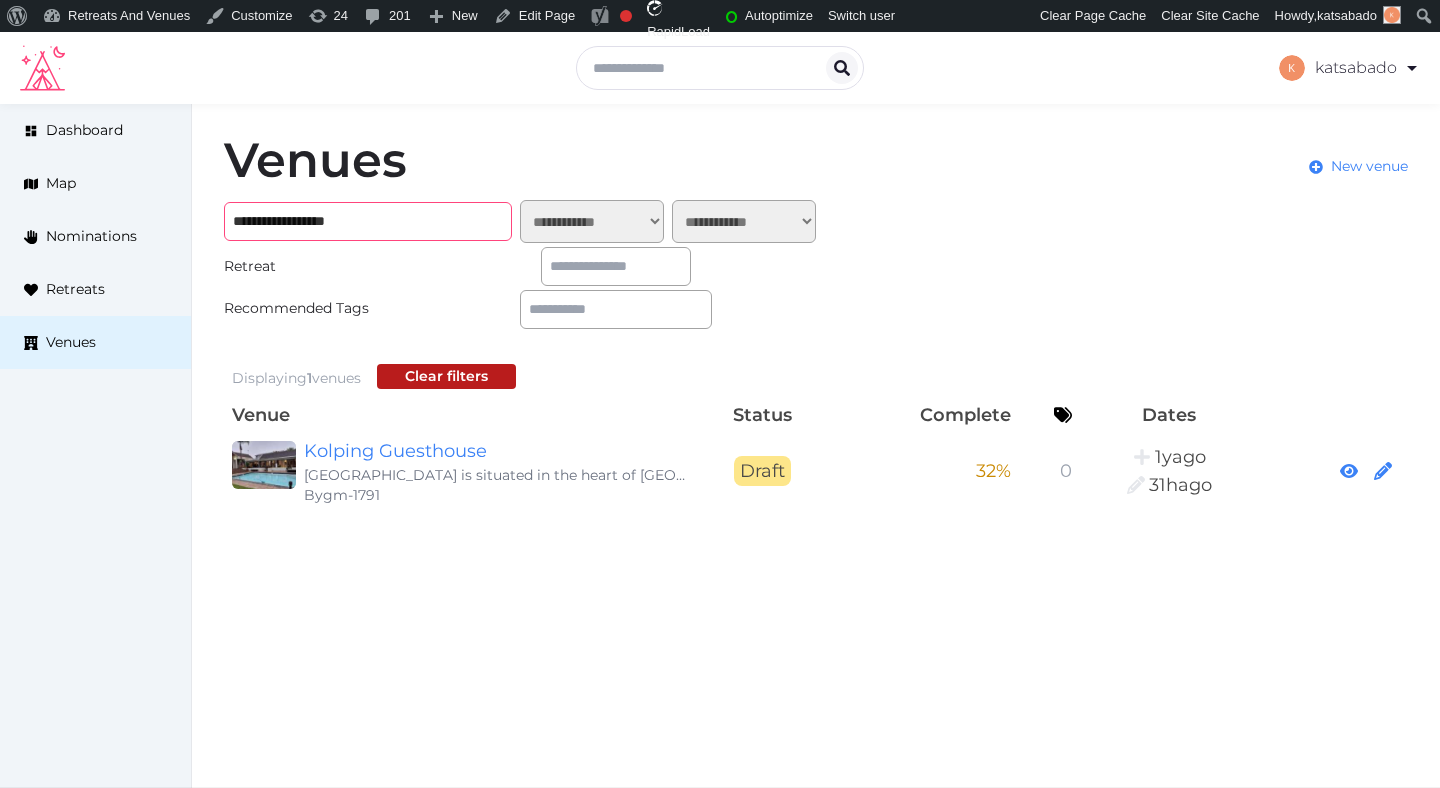 paste on "**********" 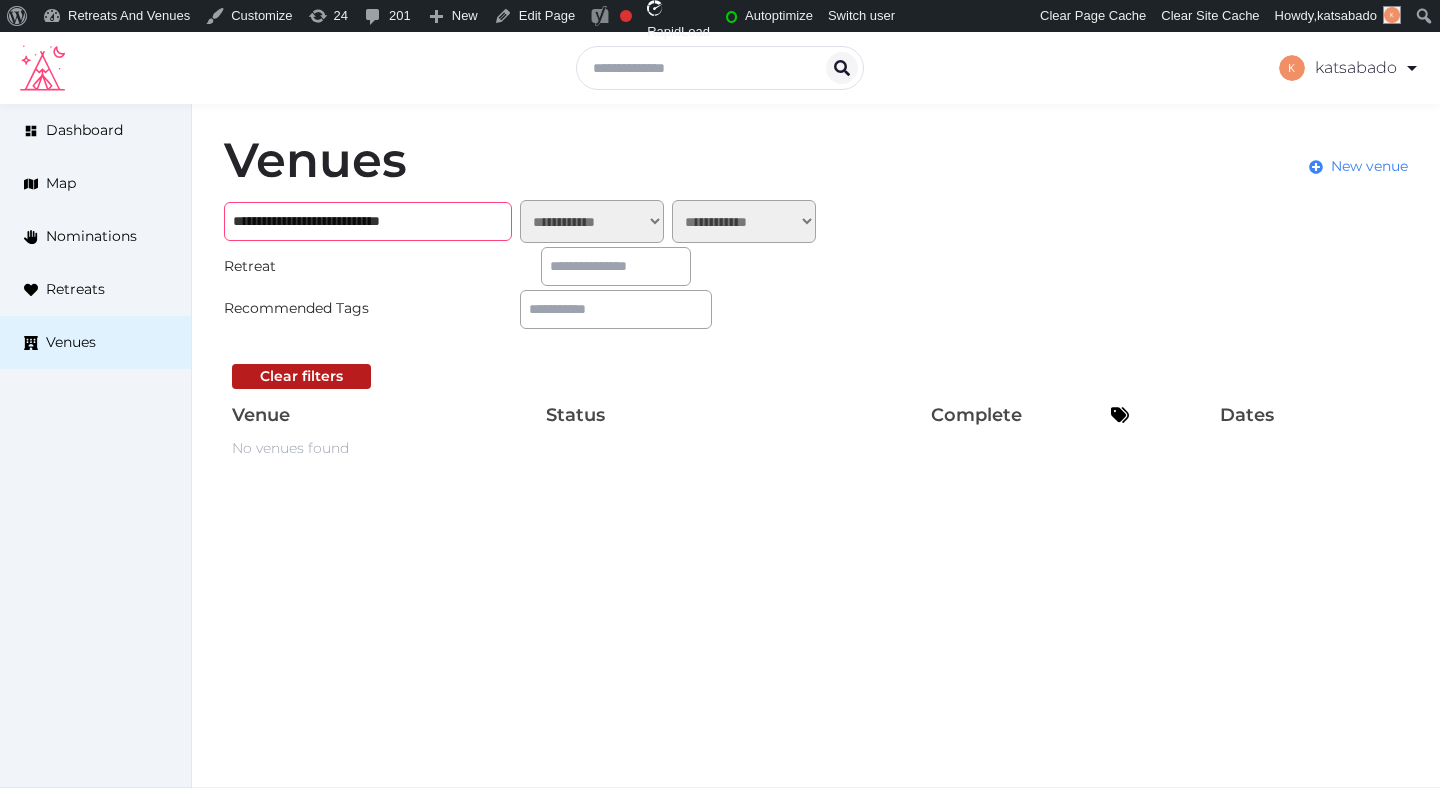 click on "**********" at bounding box center (368, 221) 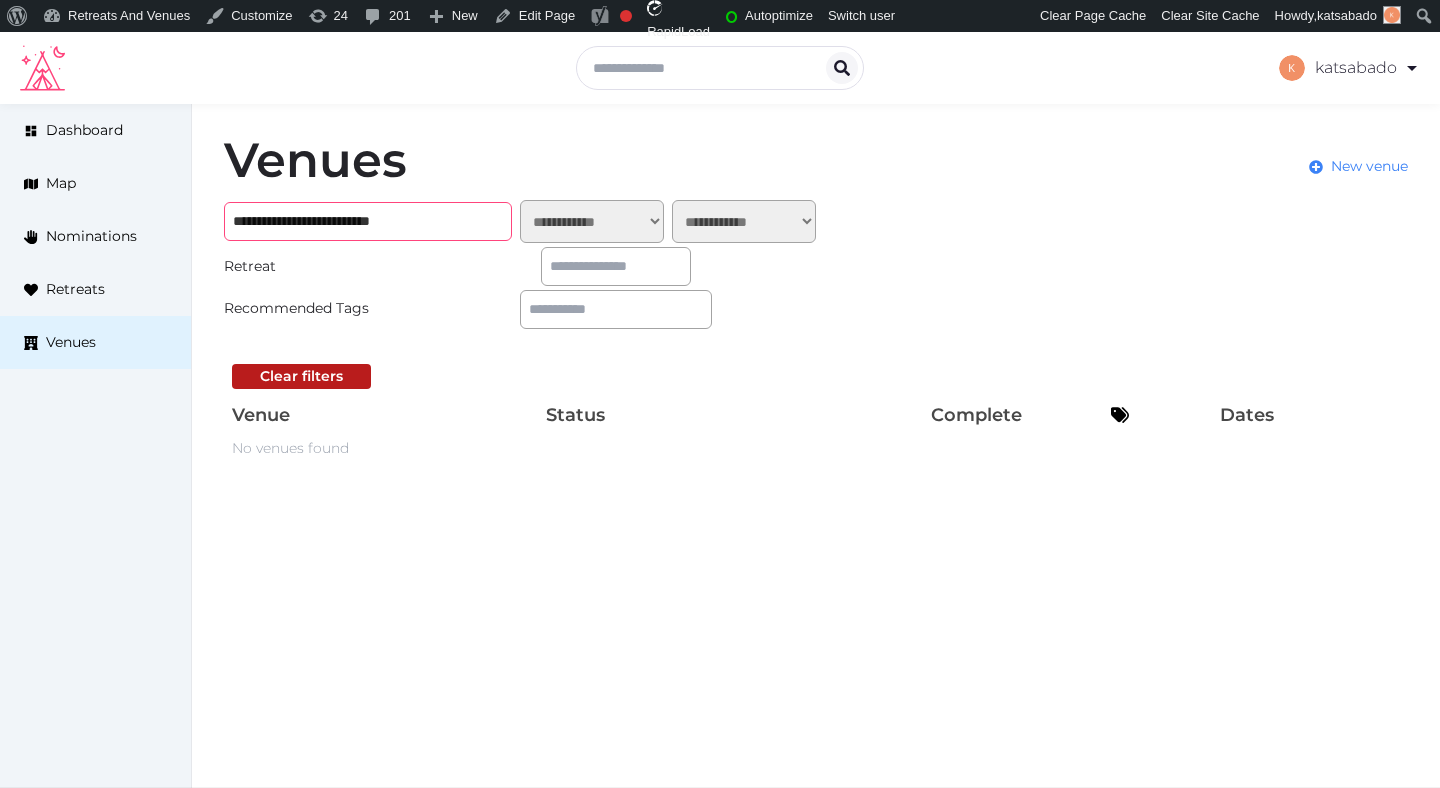 type on "**********" 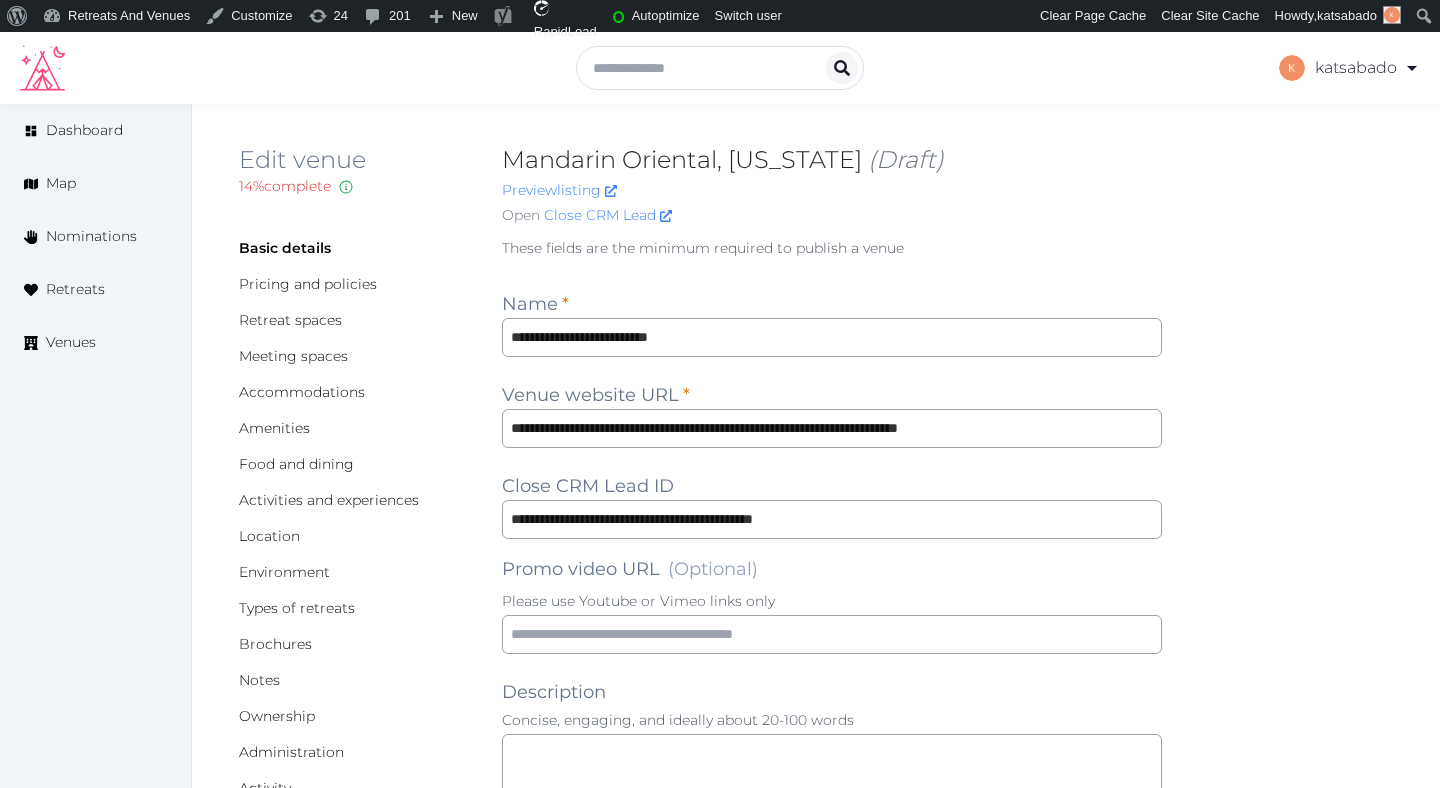 scroll, scrollTop: 0, scrollLeft: 0, axis: both 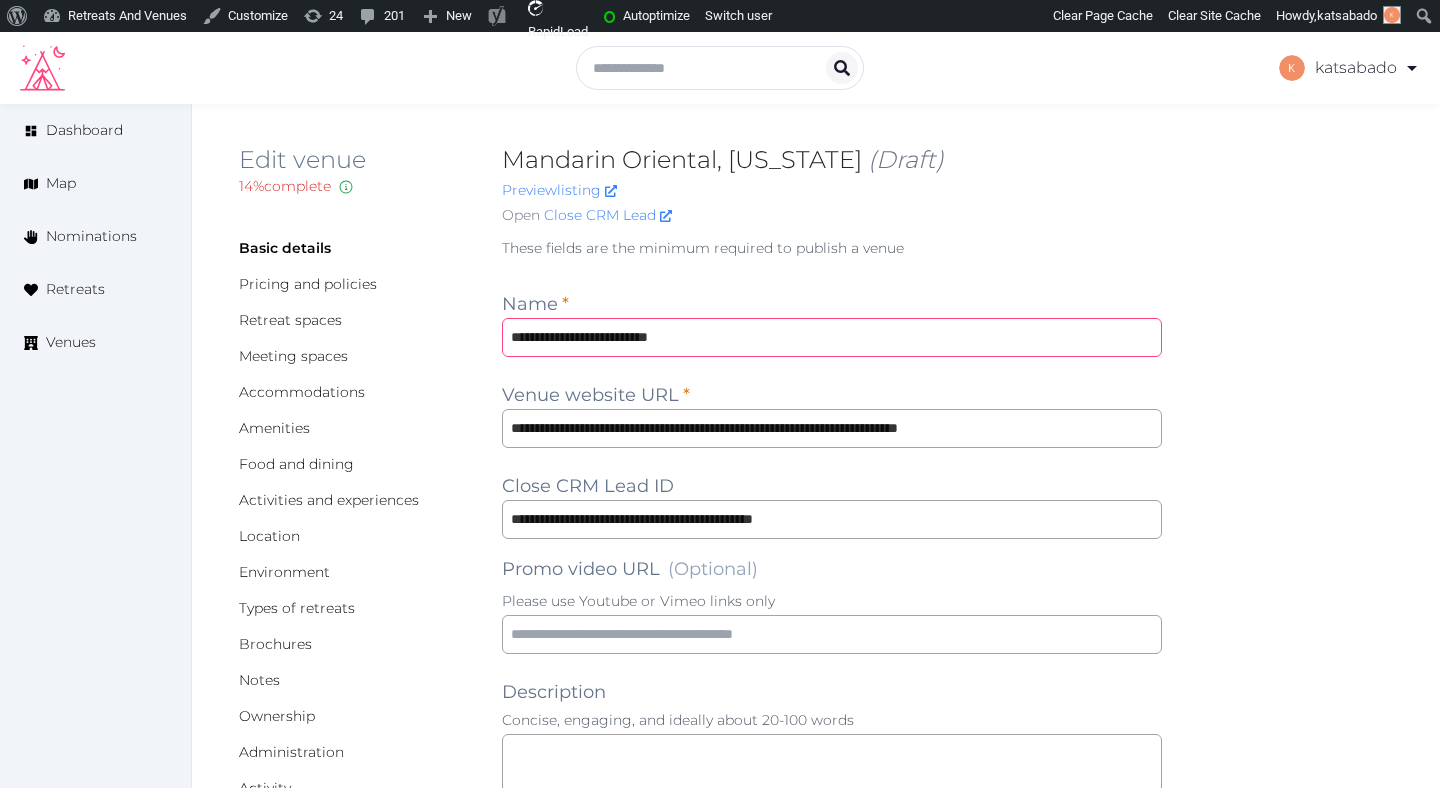 click on "**********" at bounding box center [832, 337] 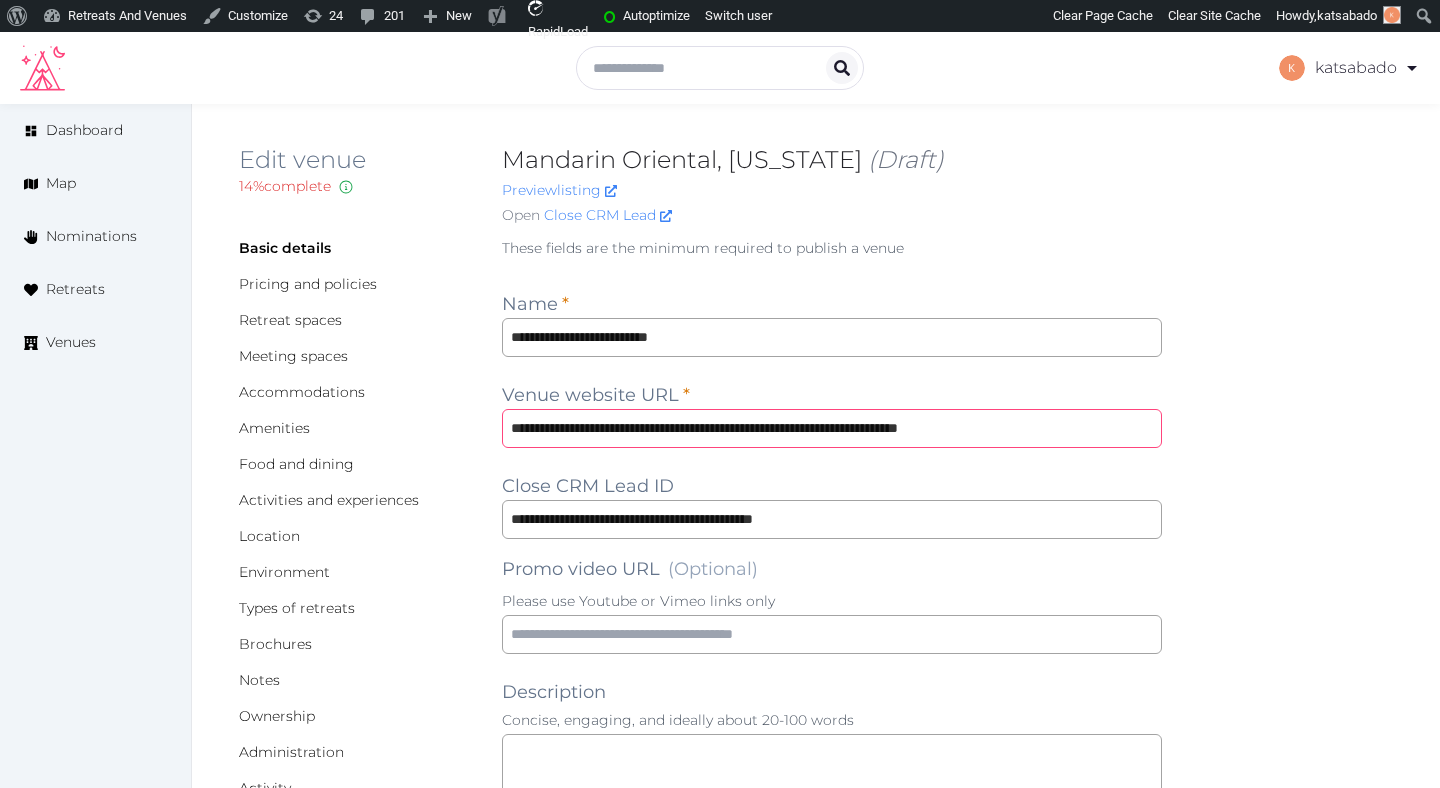 click on "**********" at bounding box center (832, 428) 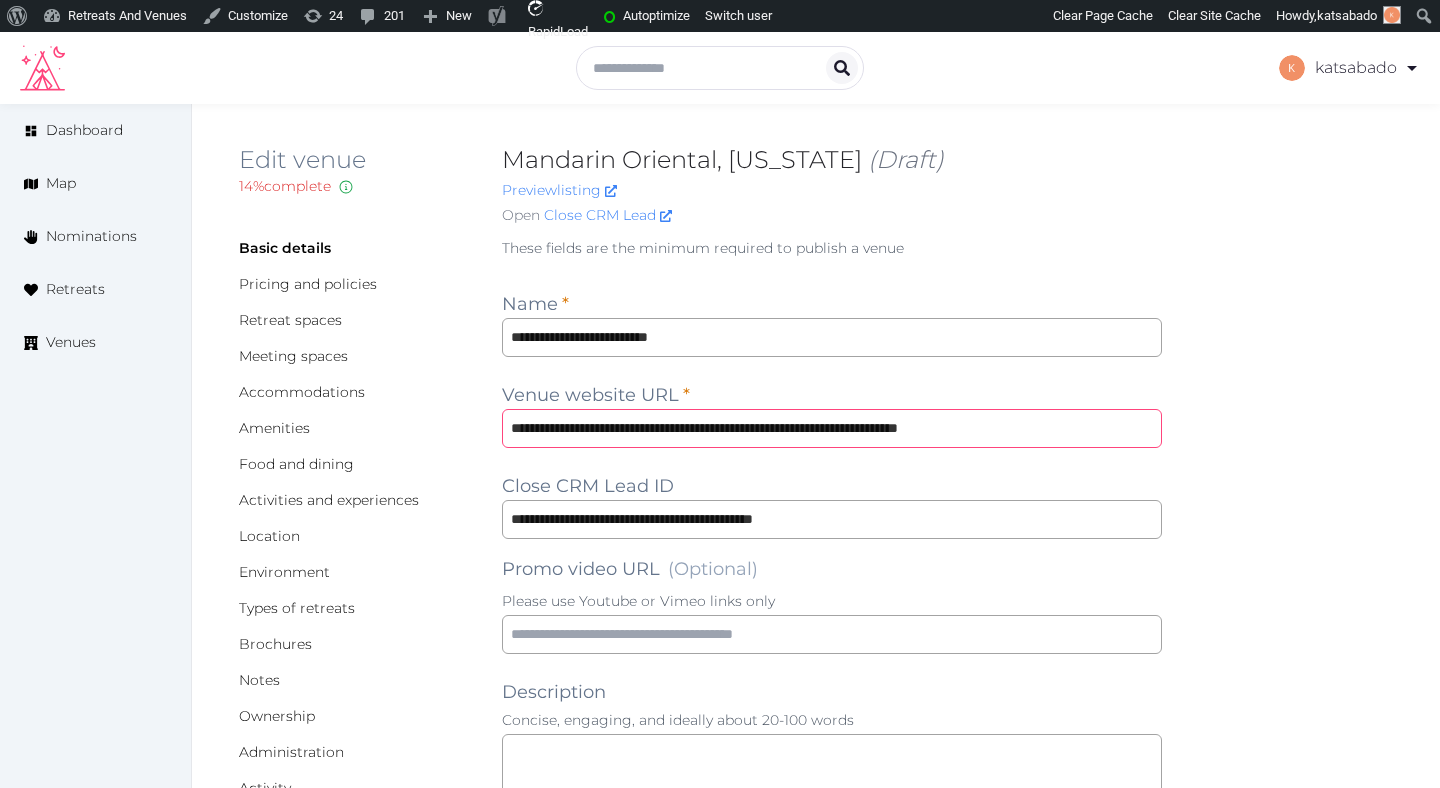 click on "**********" at bounding box center [832, 428] 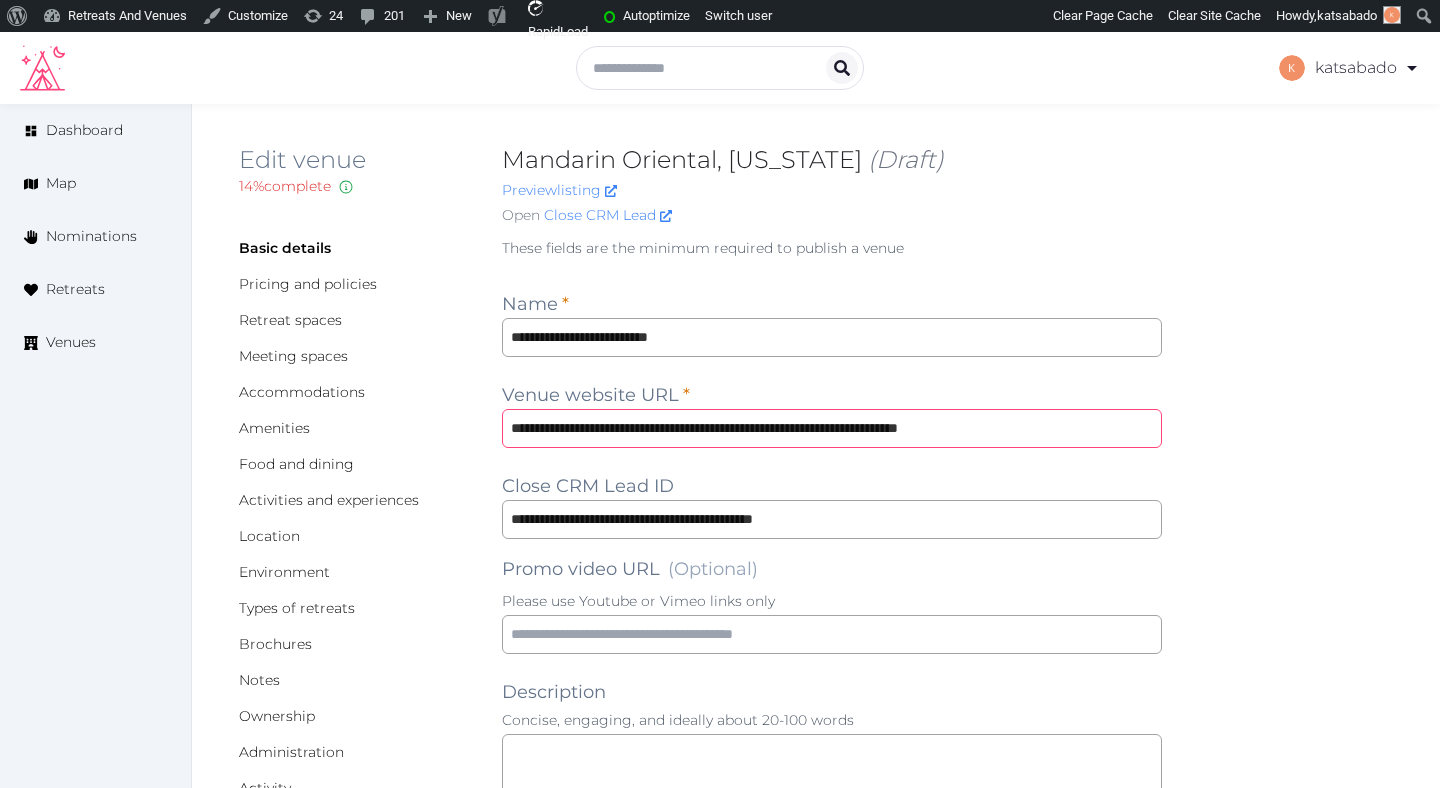 click on "**********" at bounding box center (832, 428) 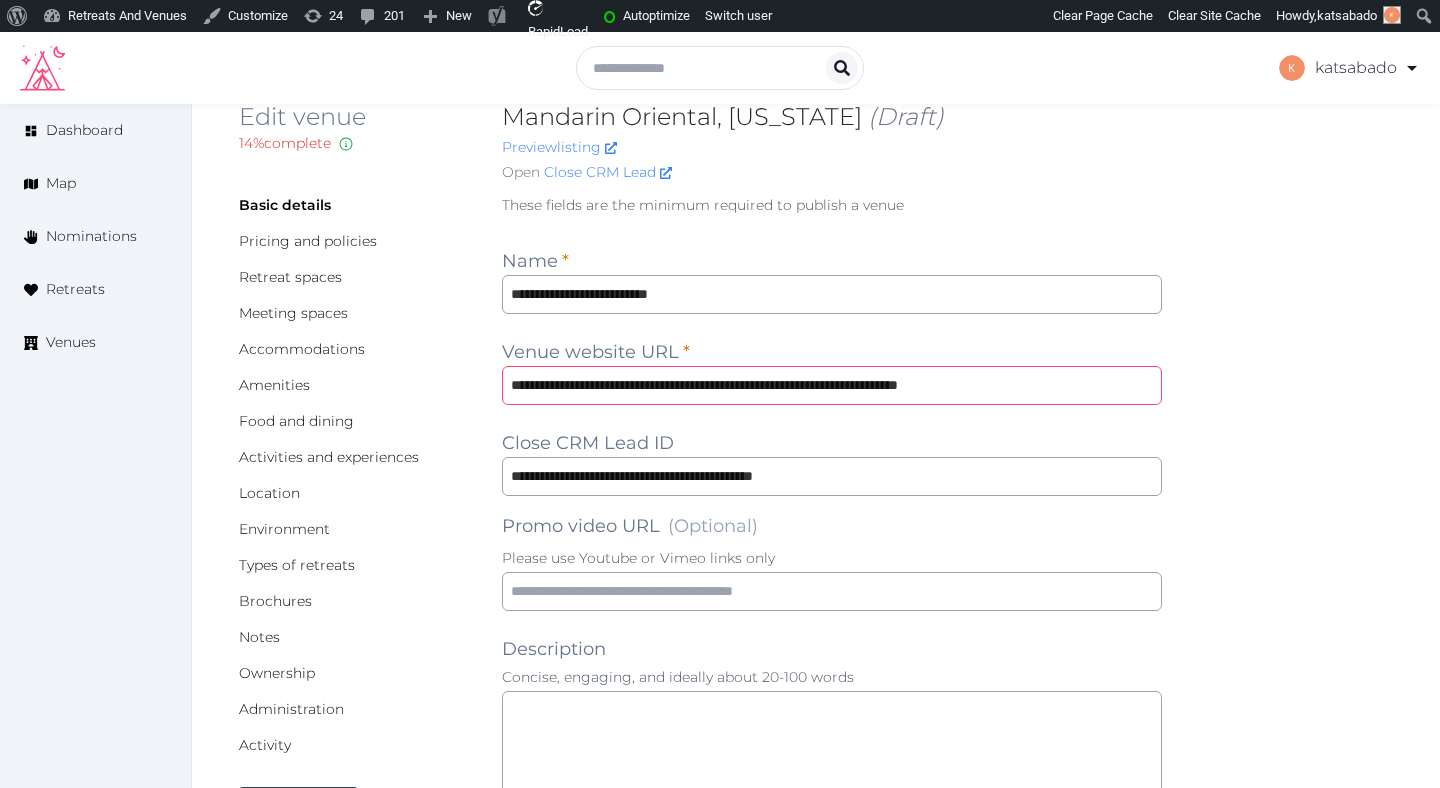 scroll, scrollTop: 39, scrollLeft: 0, axis: vertical 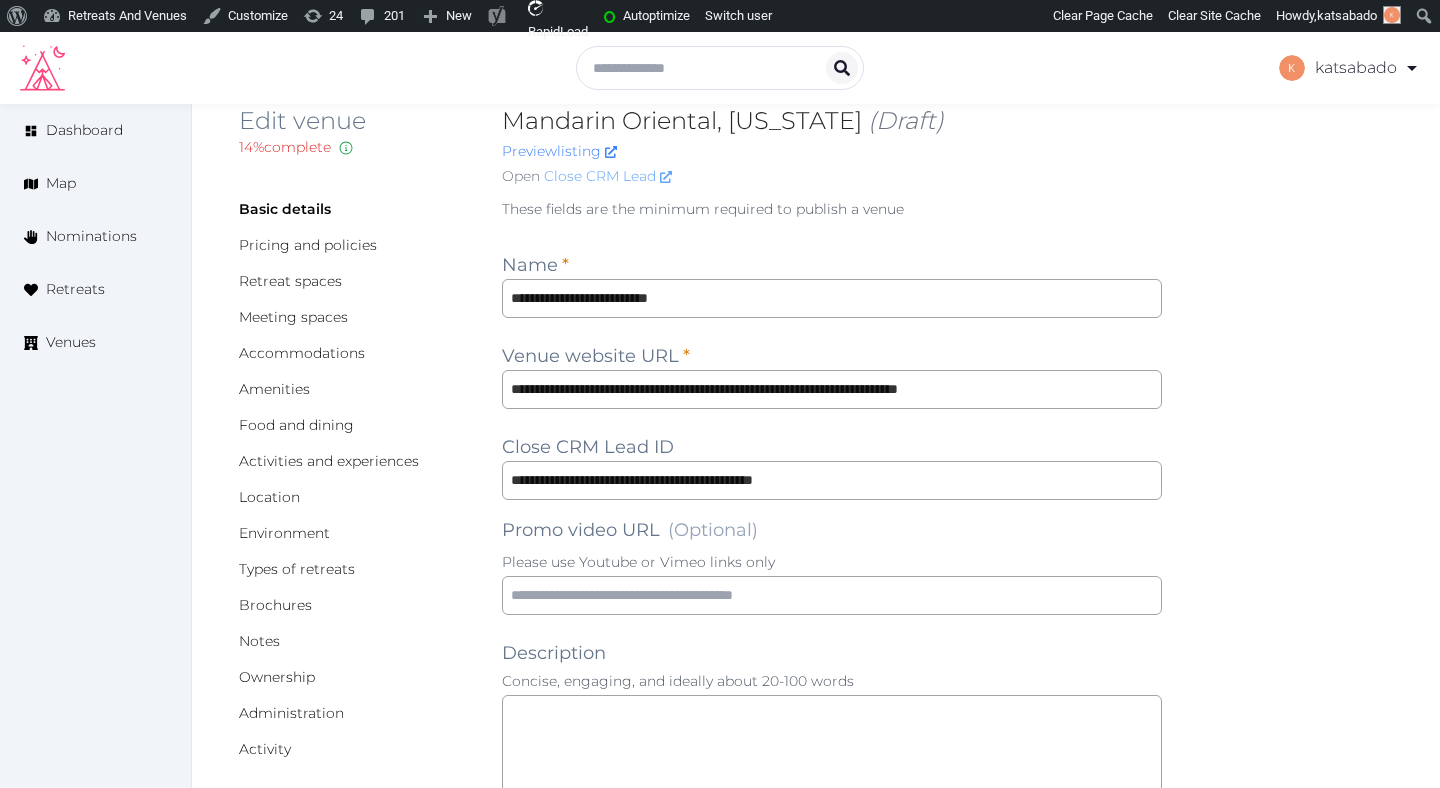 click on "Close CRM Lead" at bounding box center (608, 176) 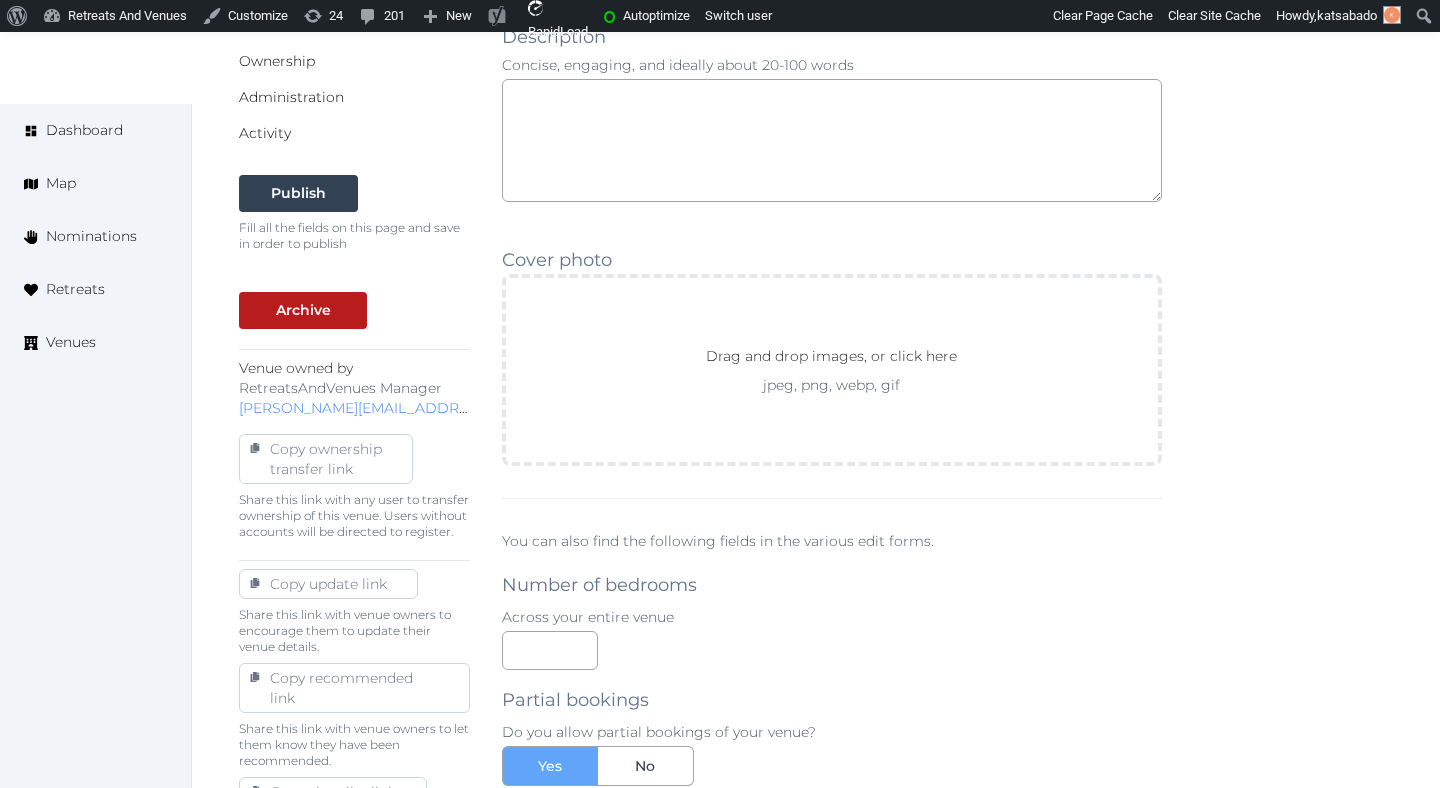 scroll, scrollTop: 666, scrollLeft: 0, axis: vertical 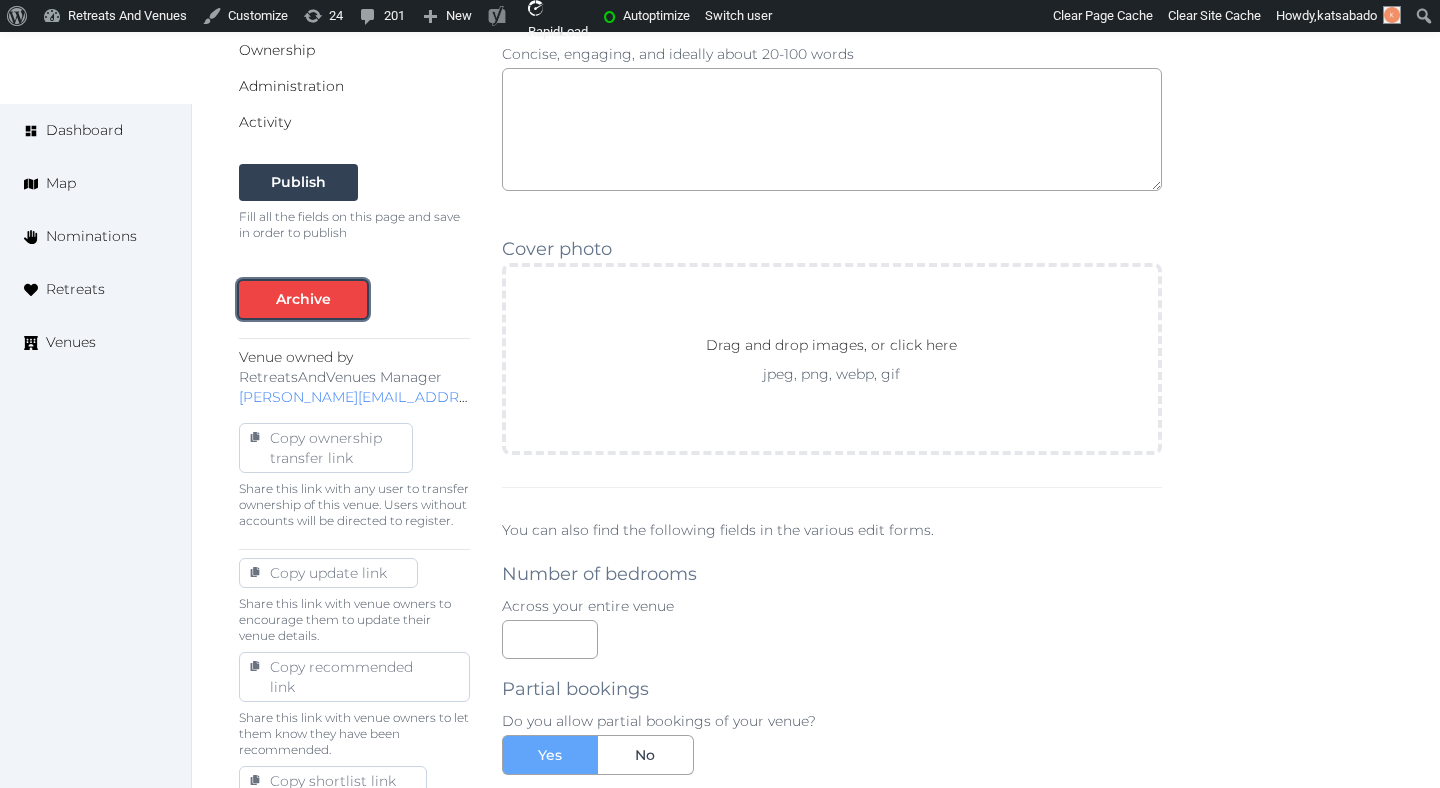 click on "Archive" at bounding box center [303, 299] 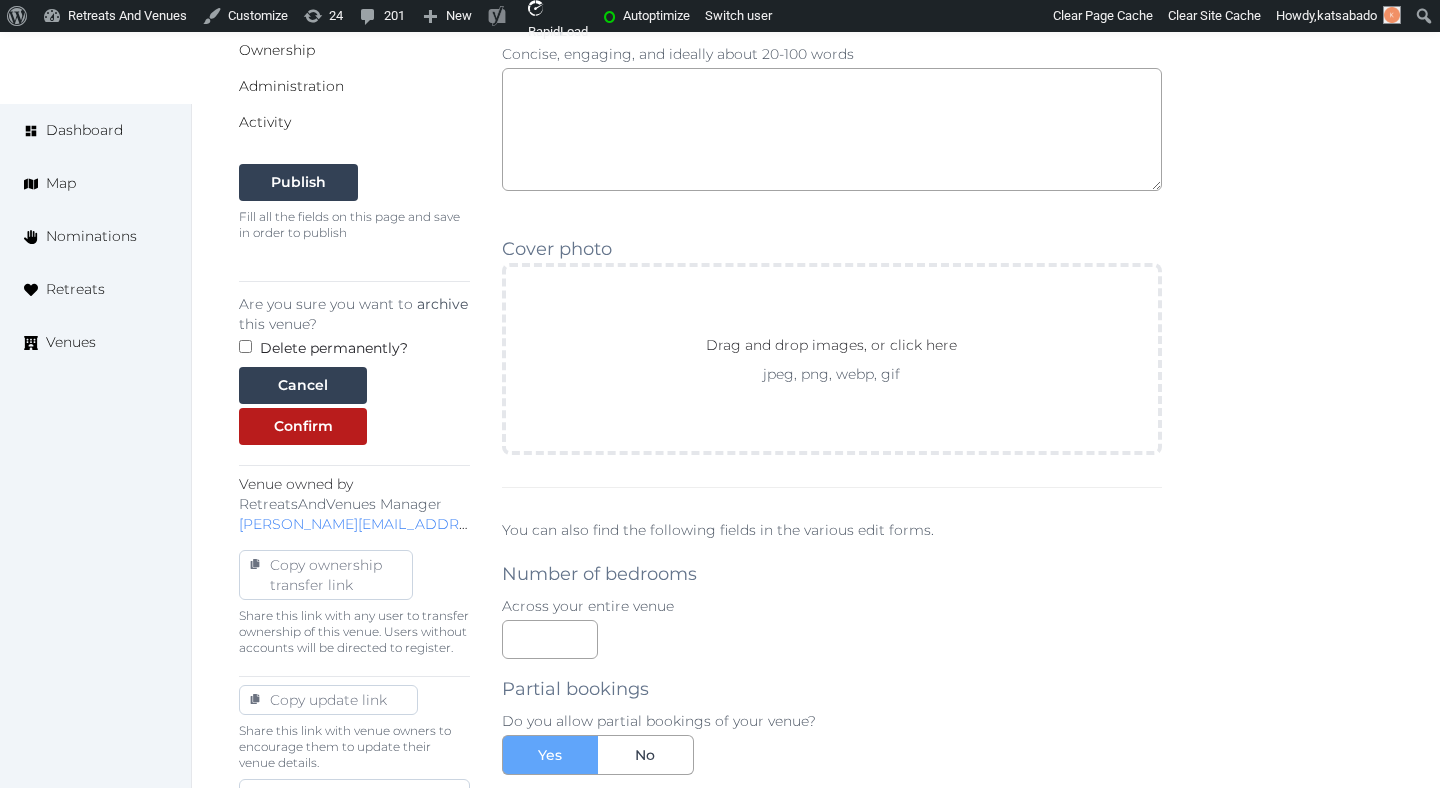 click on "Delete permanently?" at bounding box center (334, 348) 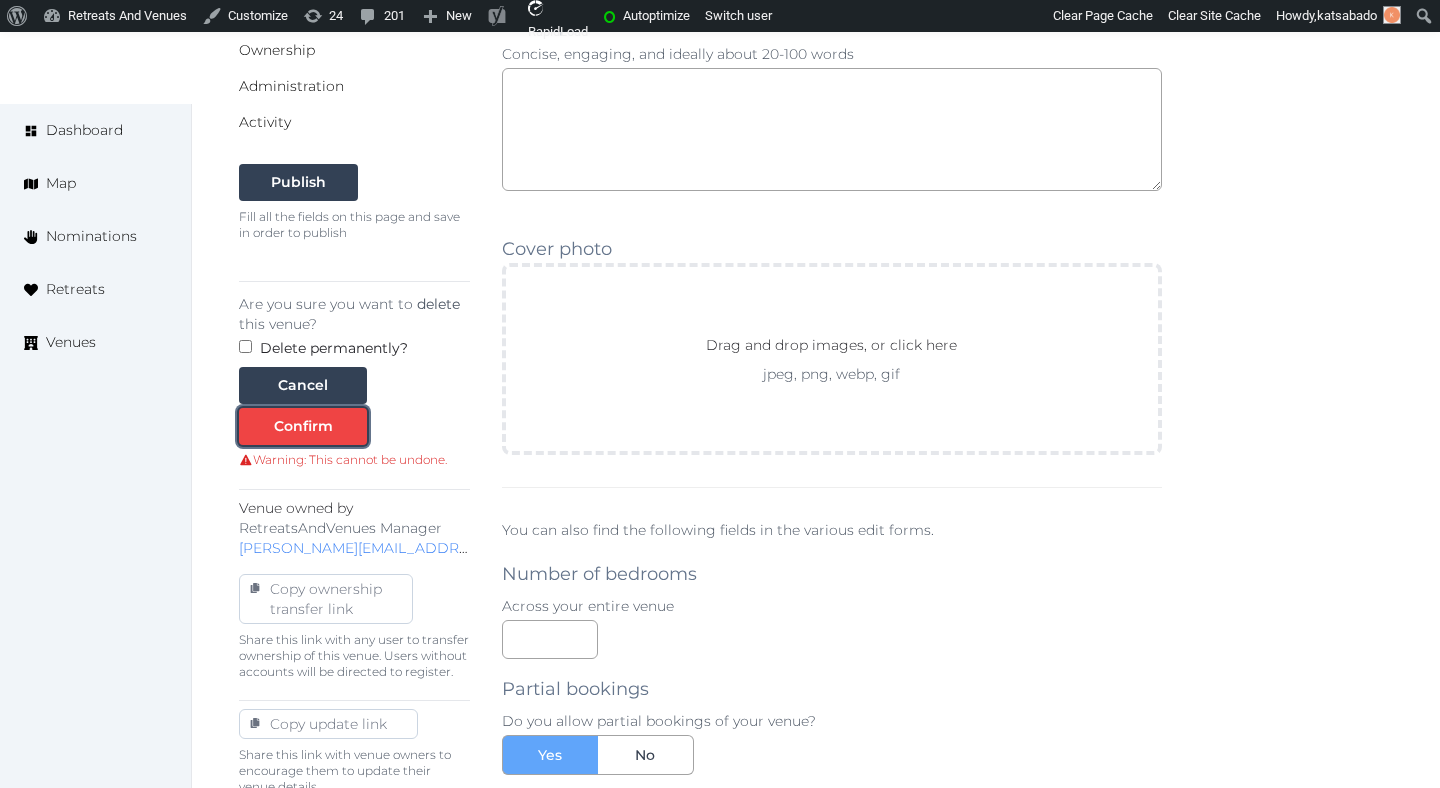 click on "Confirm" at bounding box center (303, 426) 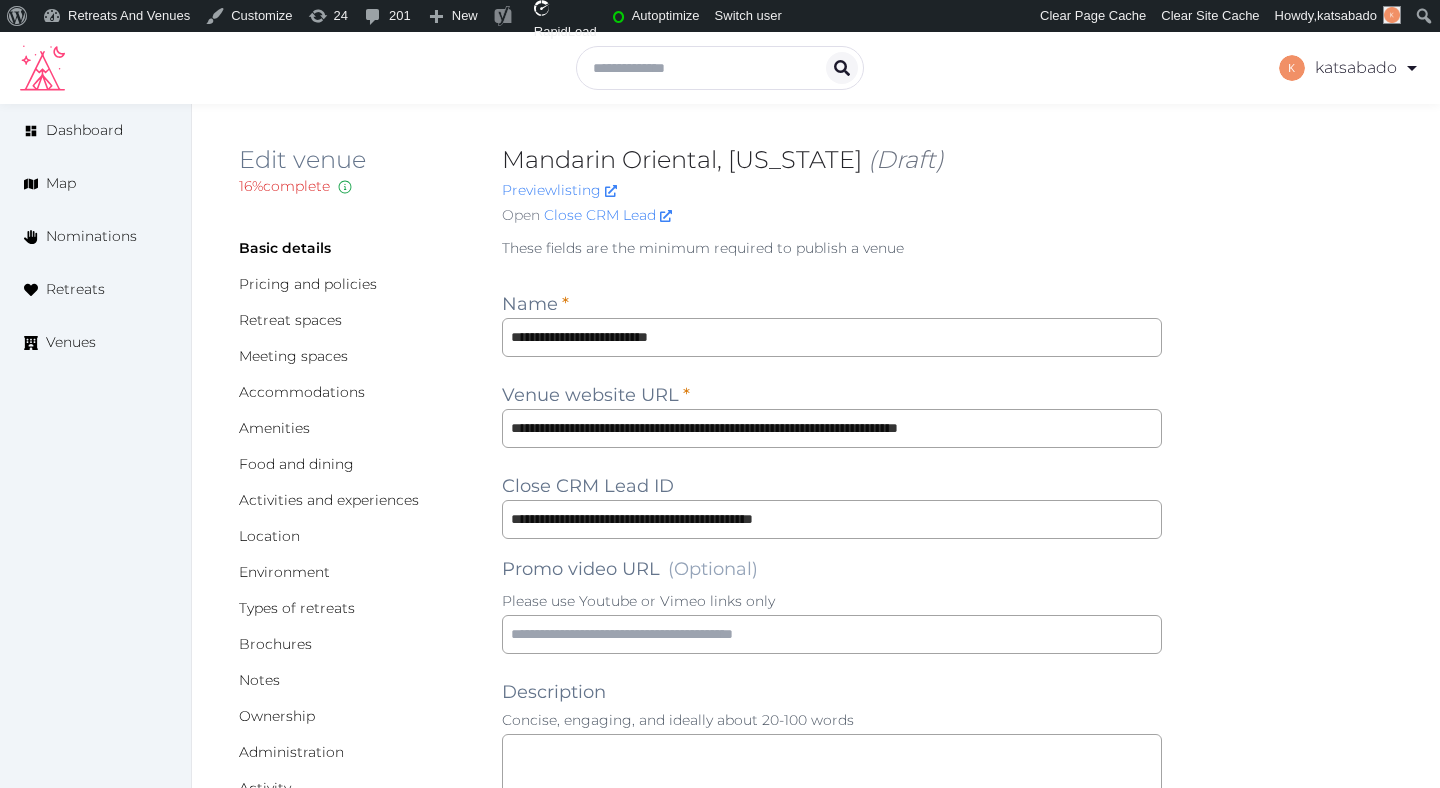 scroll, scrollTop: 0, scrollLeft: 0, axis: both 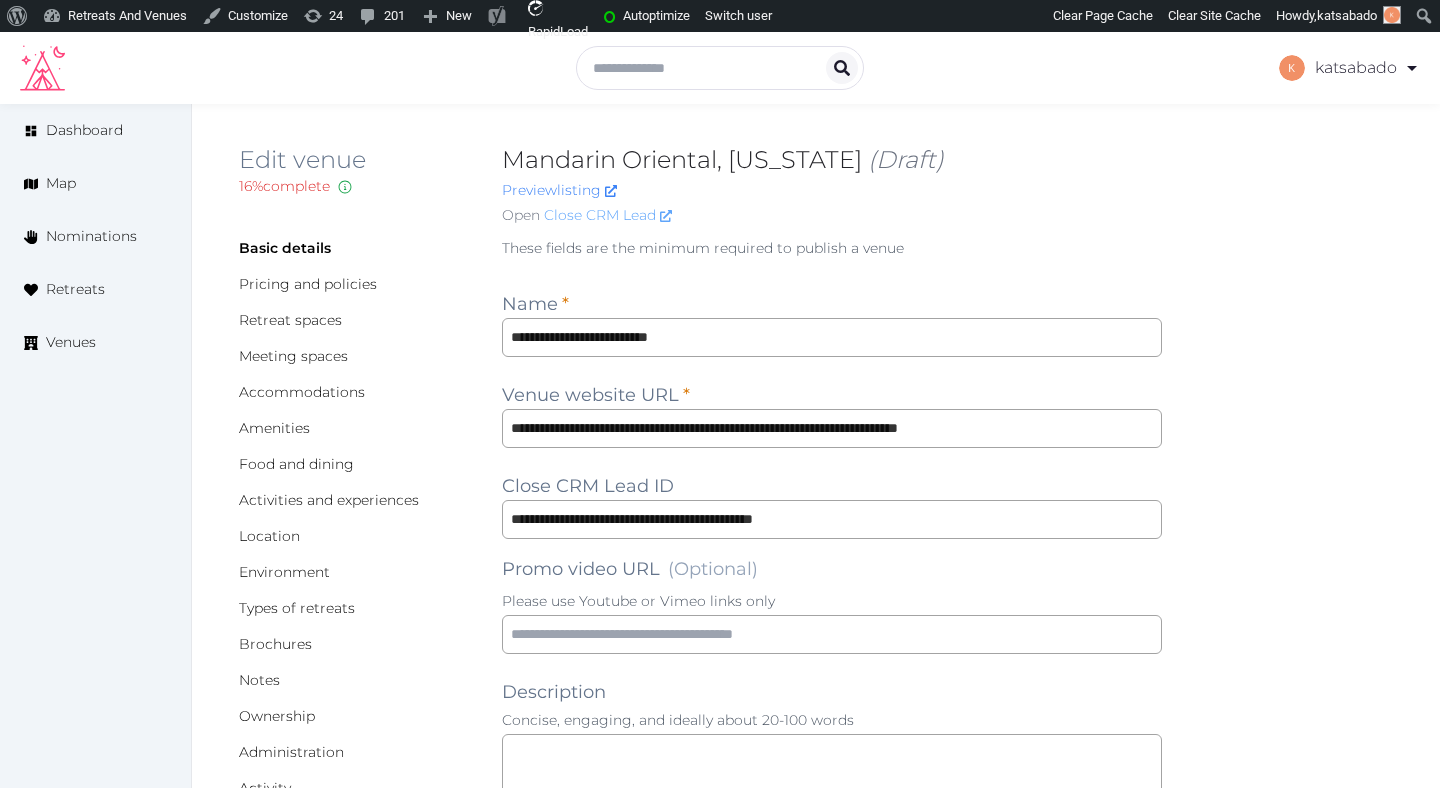 click on "Close CRM Lead" at bounding box center (608, 215) 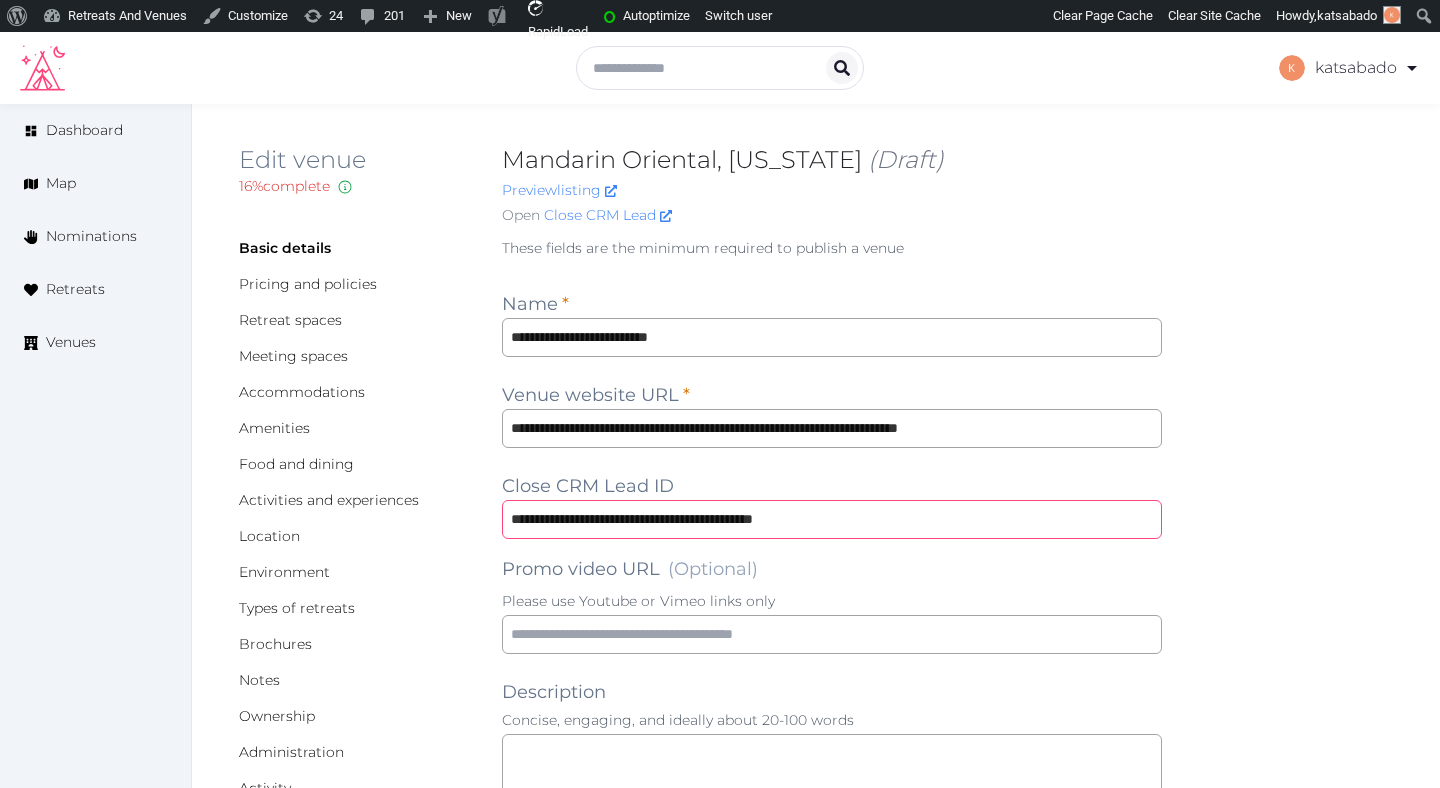 click on "**********" at bounding box center [832, 519] 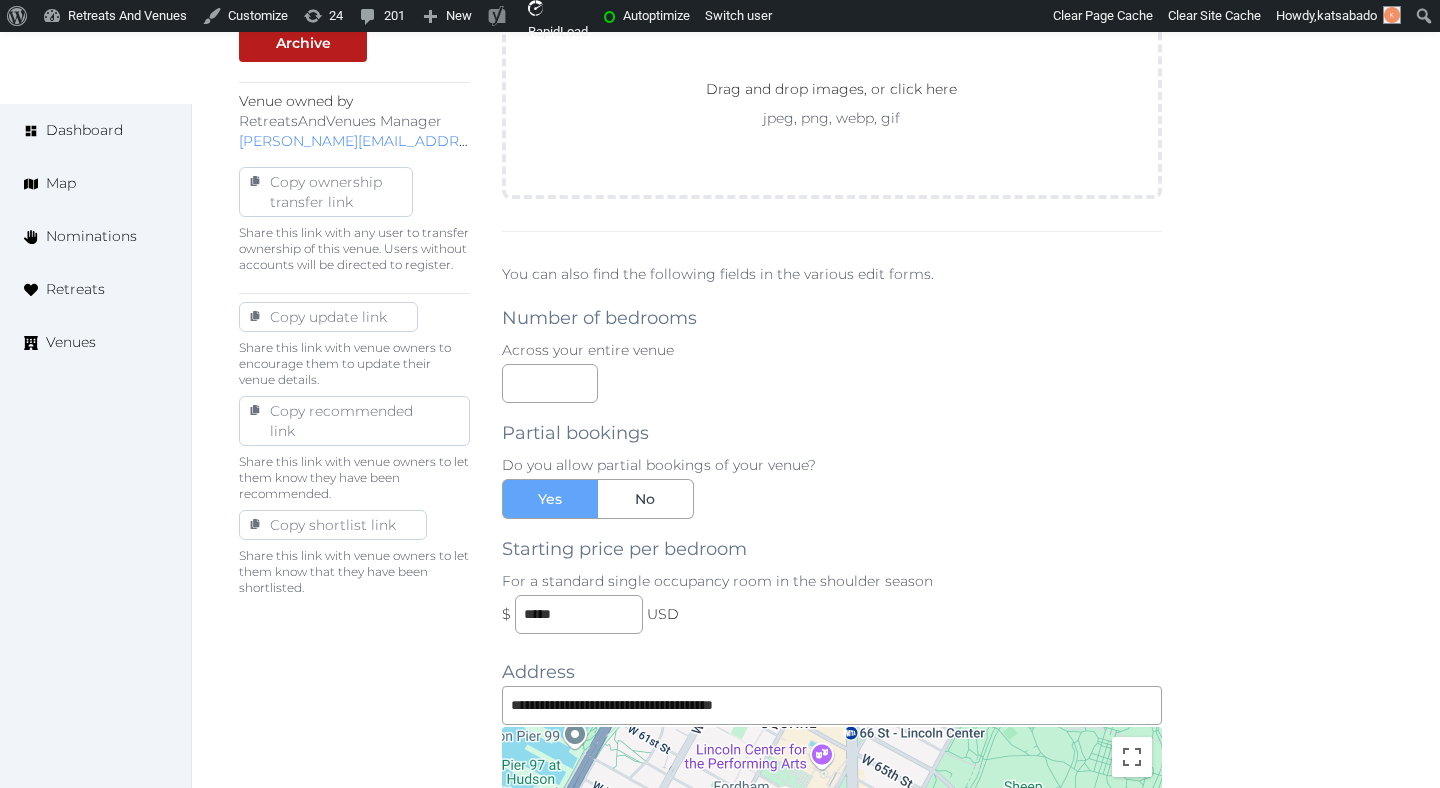 scroll, scrollTop: 914, scrollLeft: 0, axis: vertical 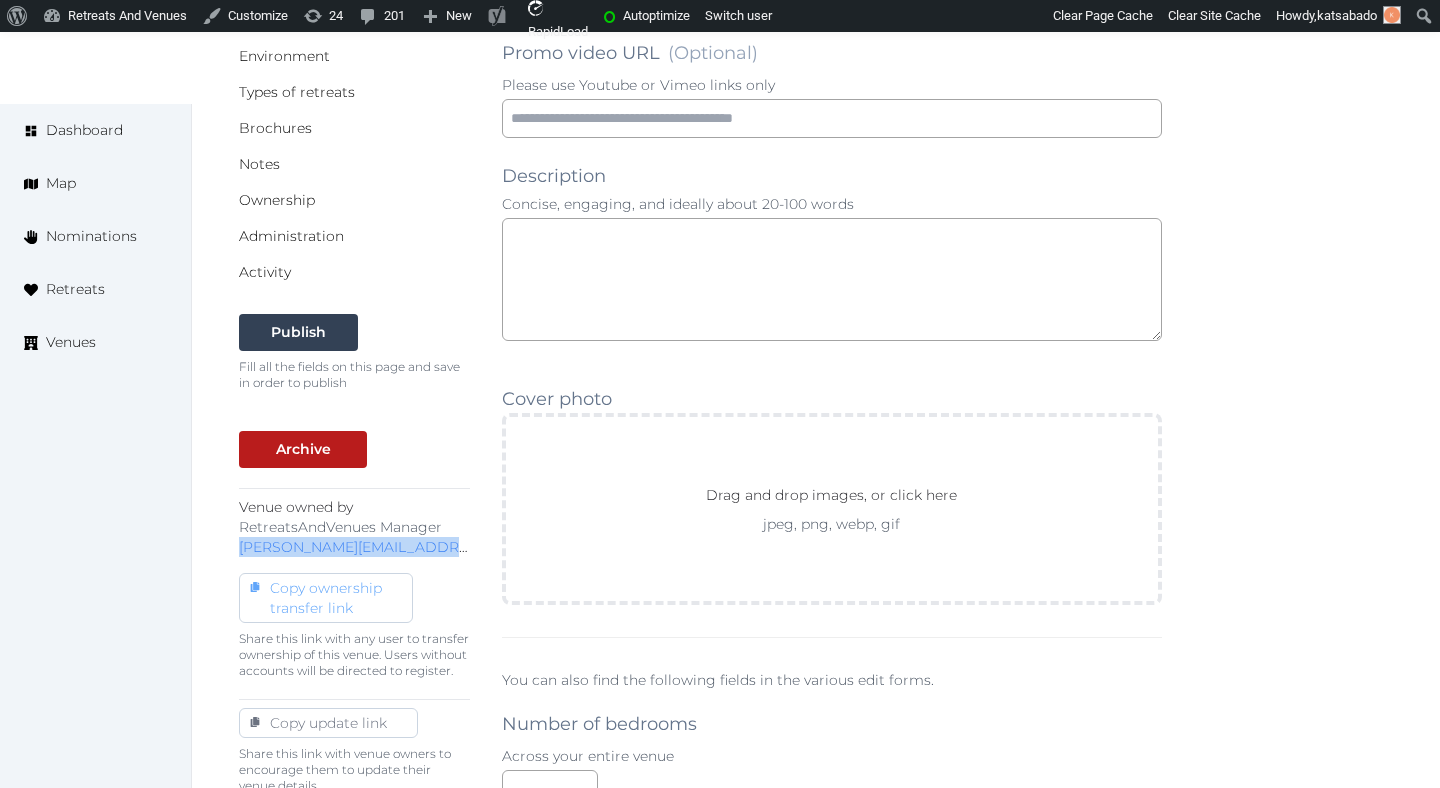 click on "Copy ownership transfer link" at bounding box center [326, 598] 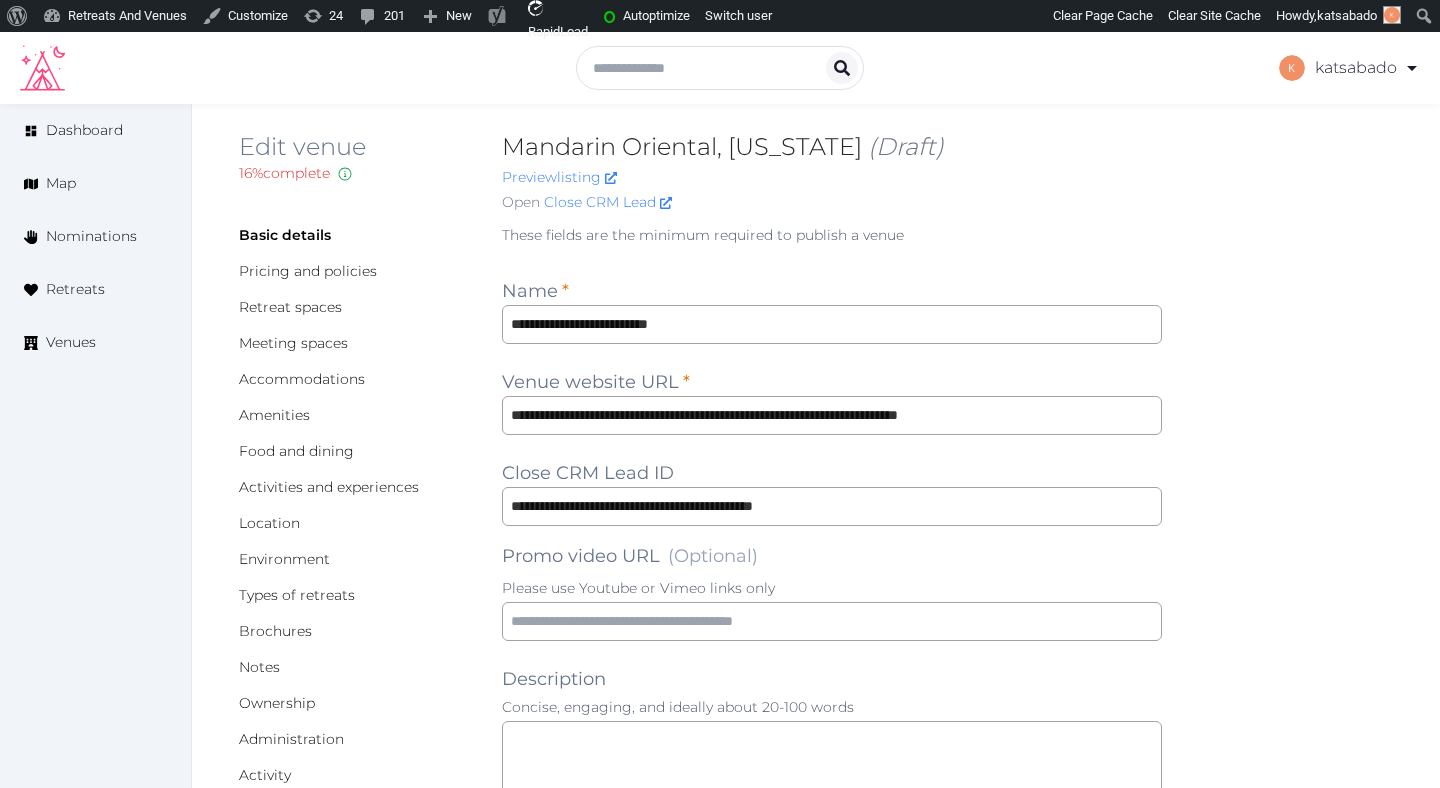 scroll, scrollTop: 0, scrollLeft: 0, axis: both 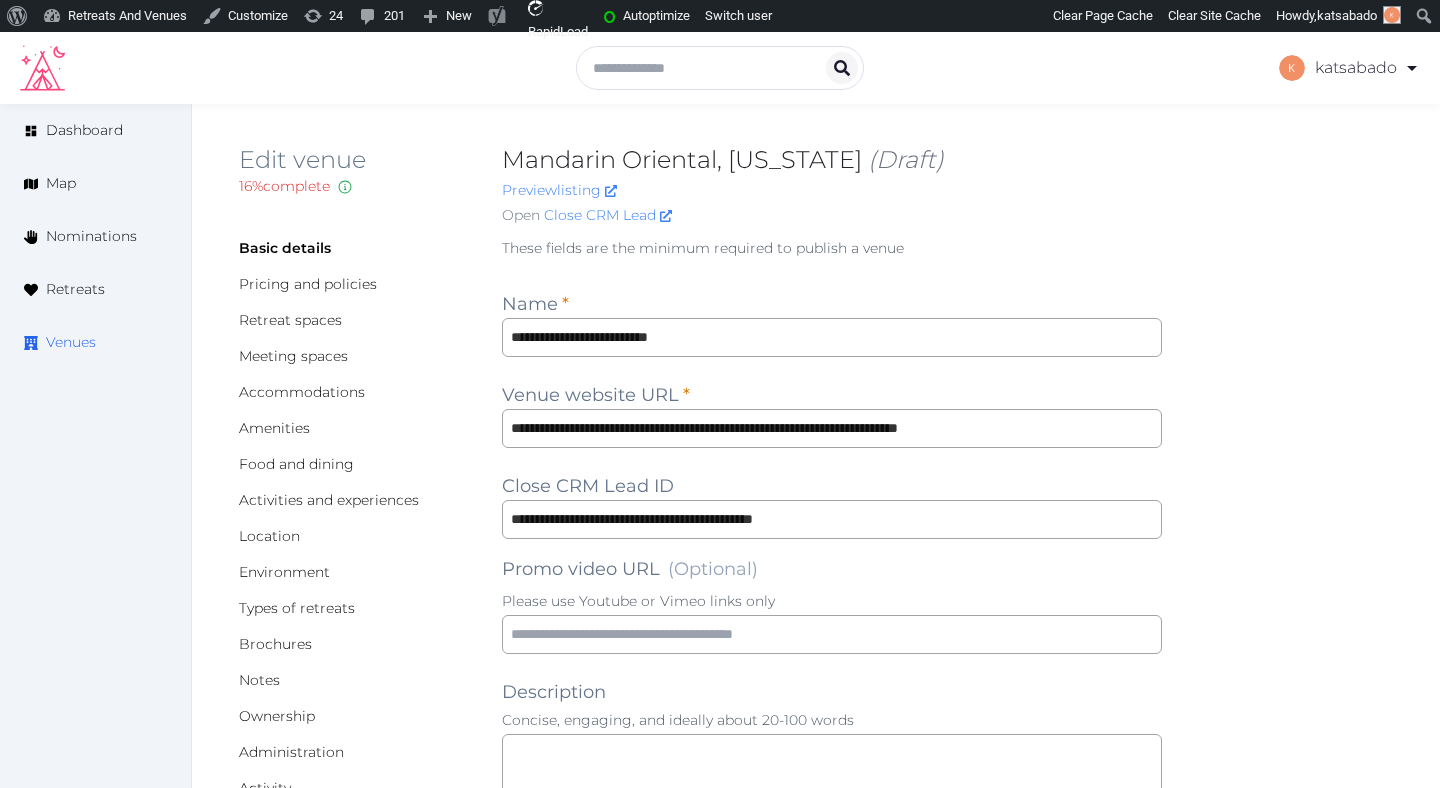 click on "Venues" at bounding box center [95, 342] 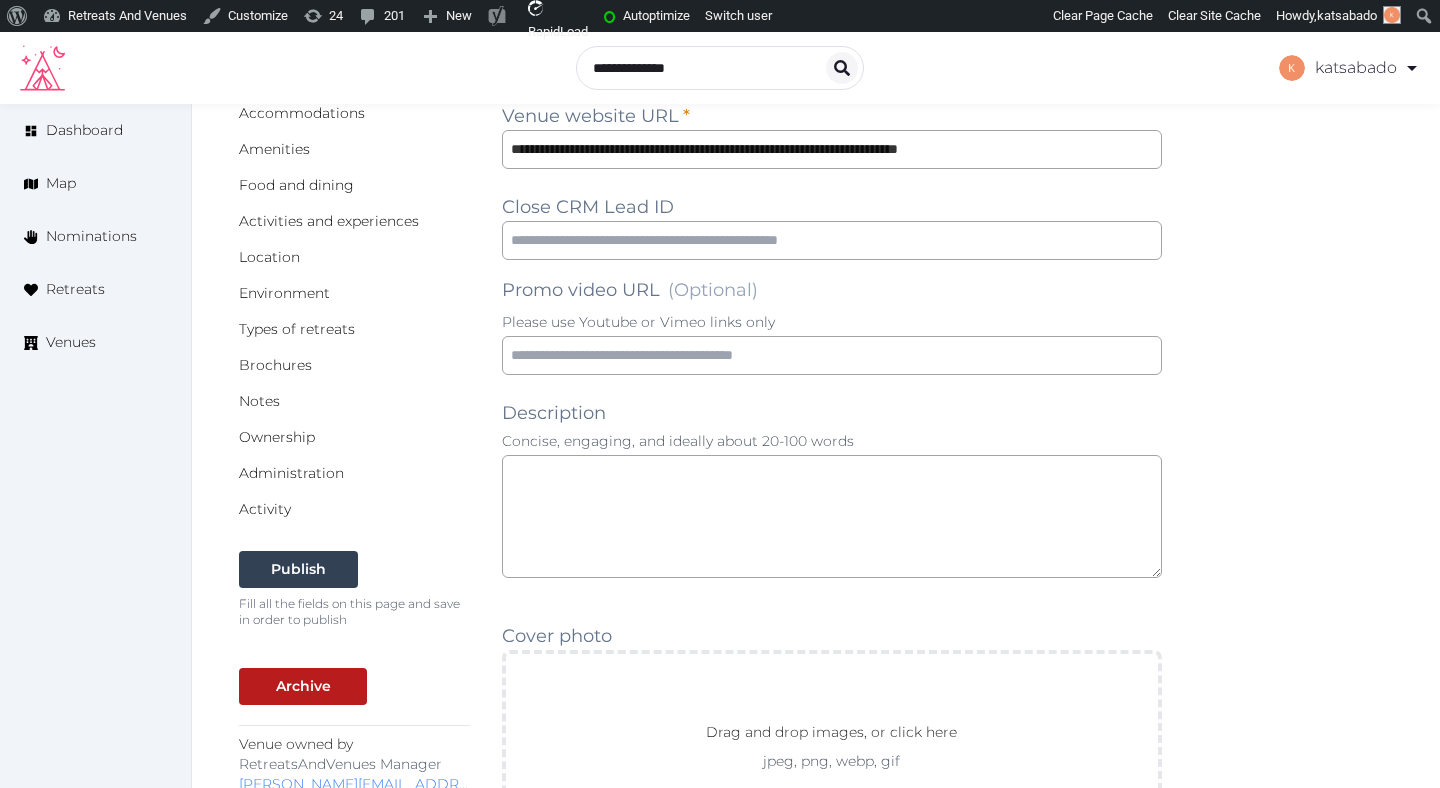 scroll, scrollTop: 342, scrollLeft: 0, axis: vertical 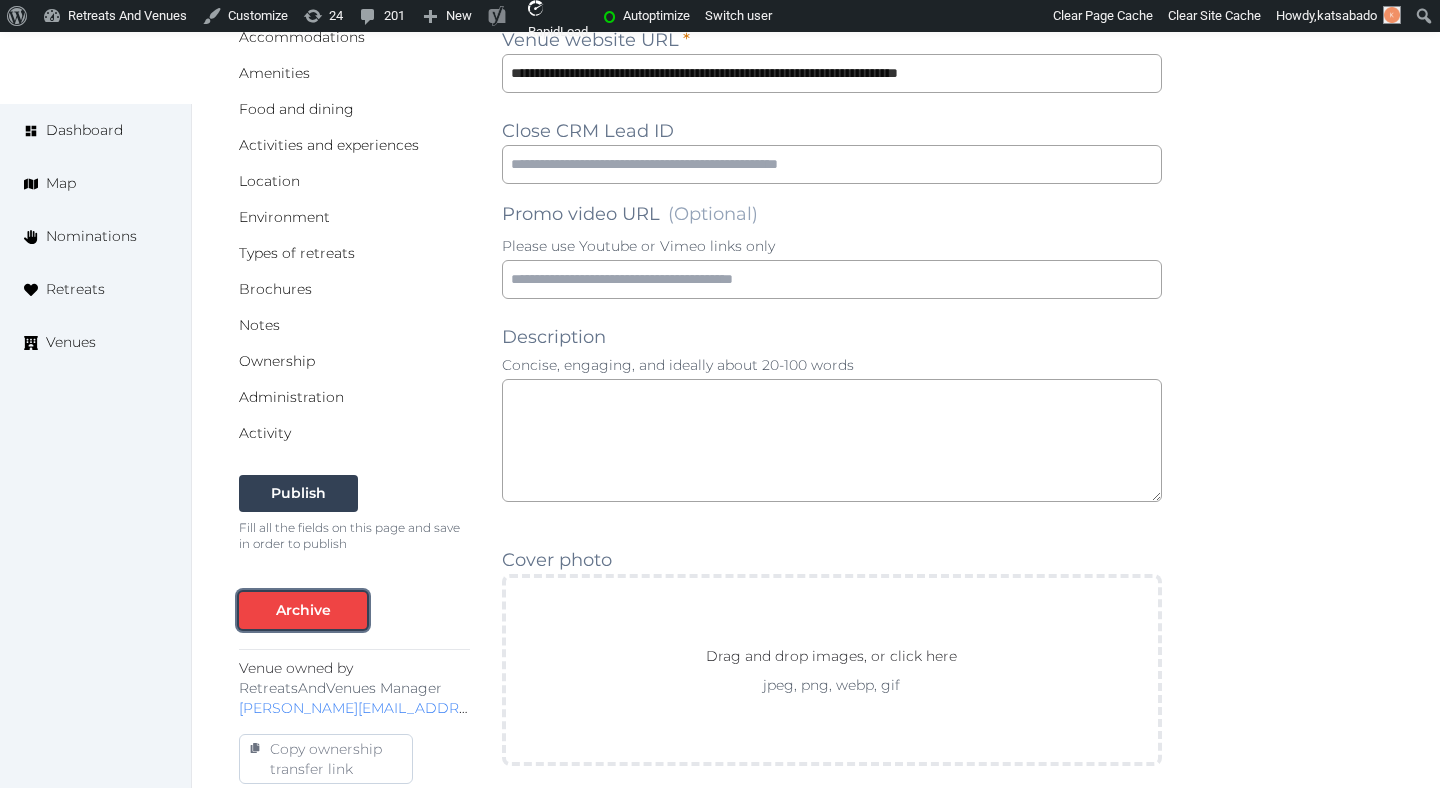 click at bounding box center [351, 610] 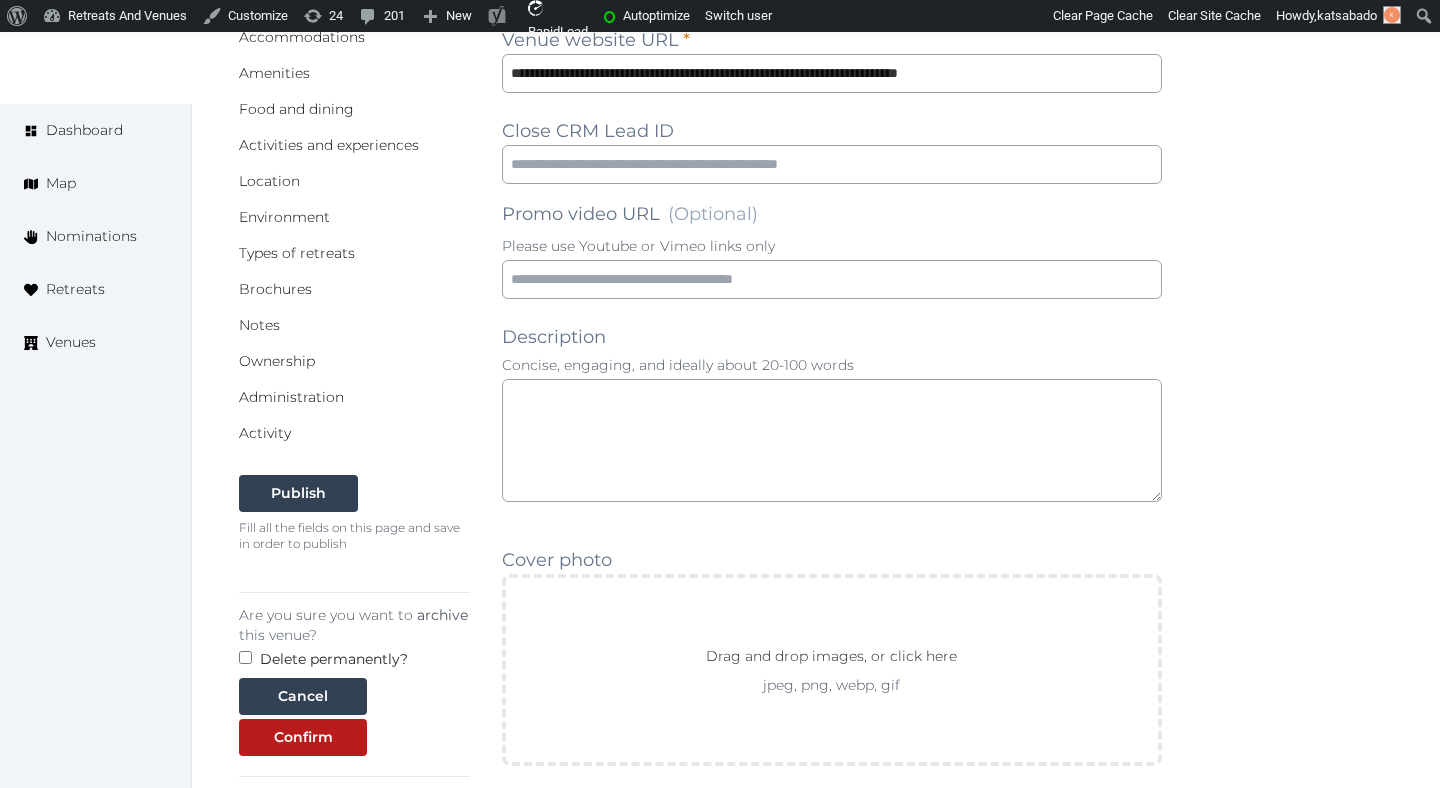 scroll, scrollTop: 380, scrollLeft: 0, axis: vertical 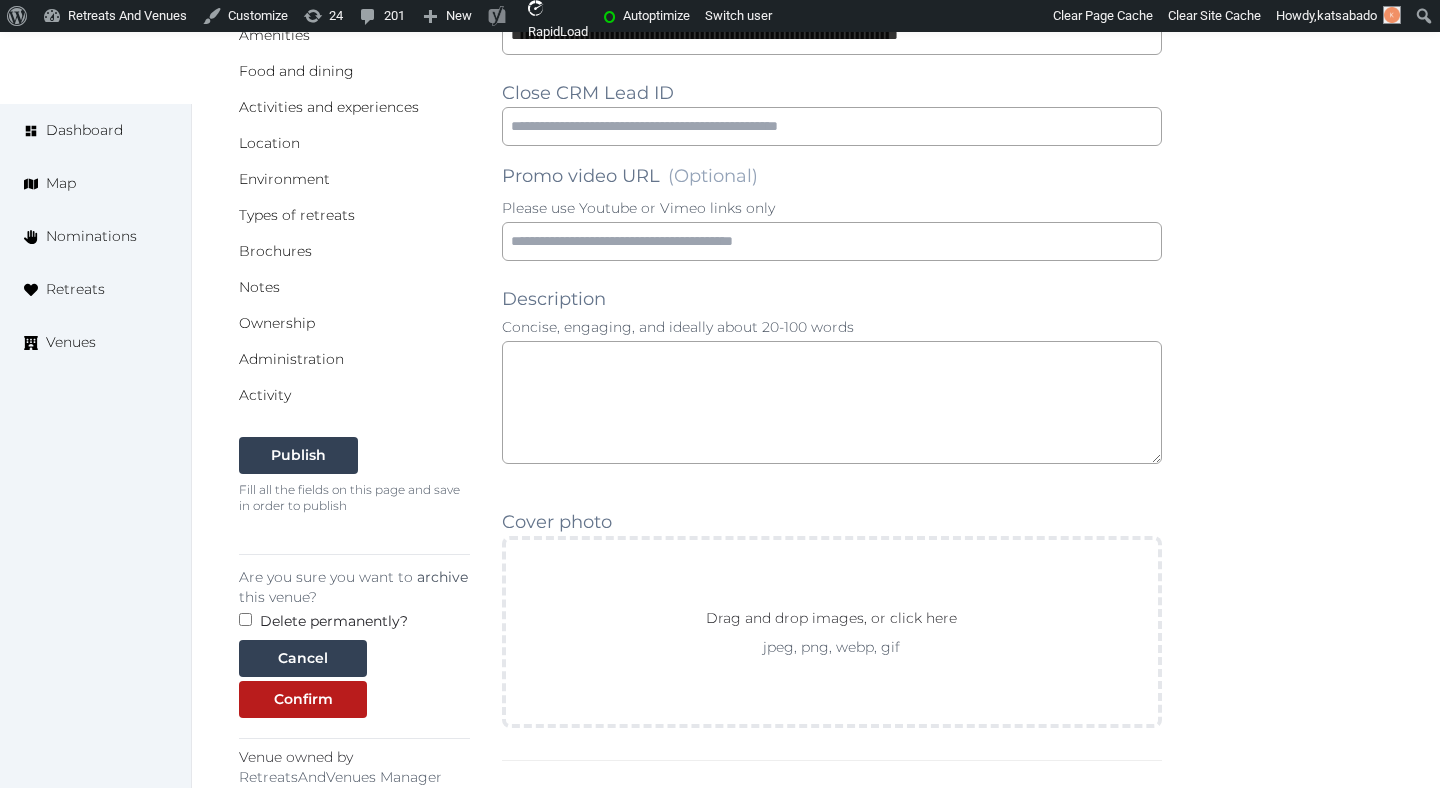 click on "Delete permanently?" at bounding box center [334, 621] 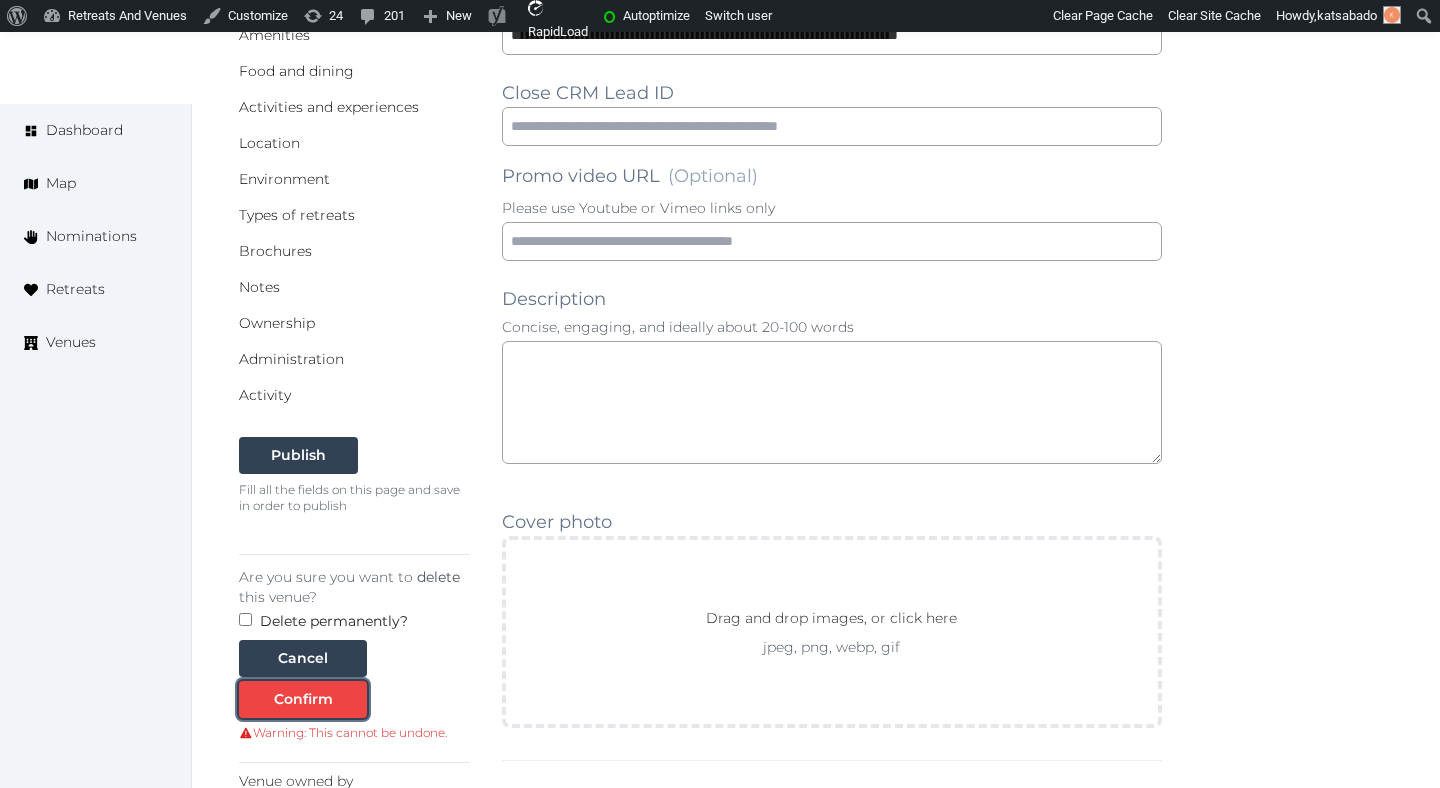 click on "Confirm" at bounding box center (303, 699) 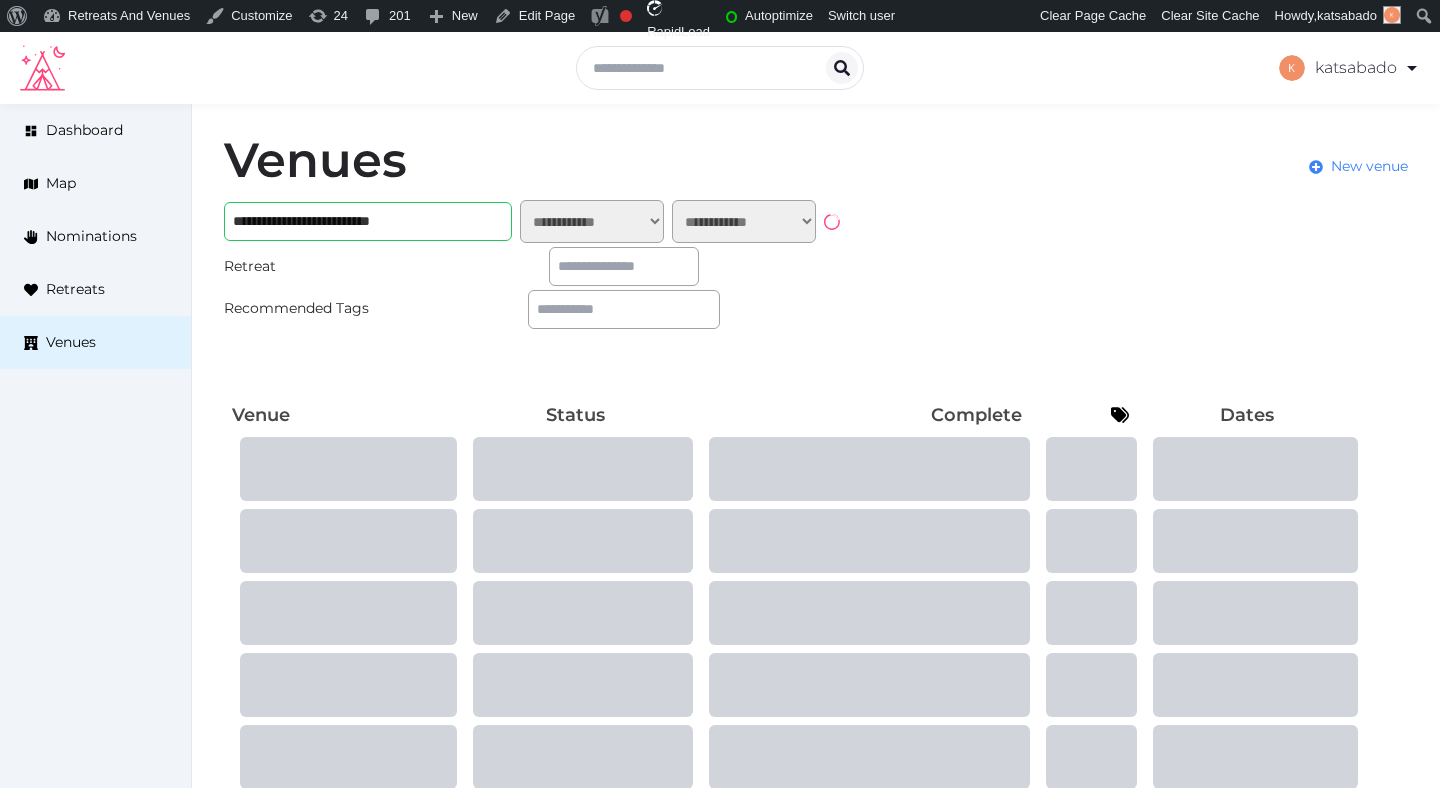 scroll, scrollTop: 0, scrollLeft: 0, axis: both 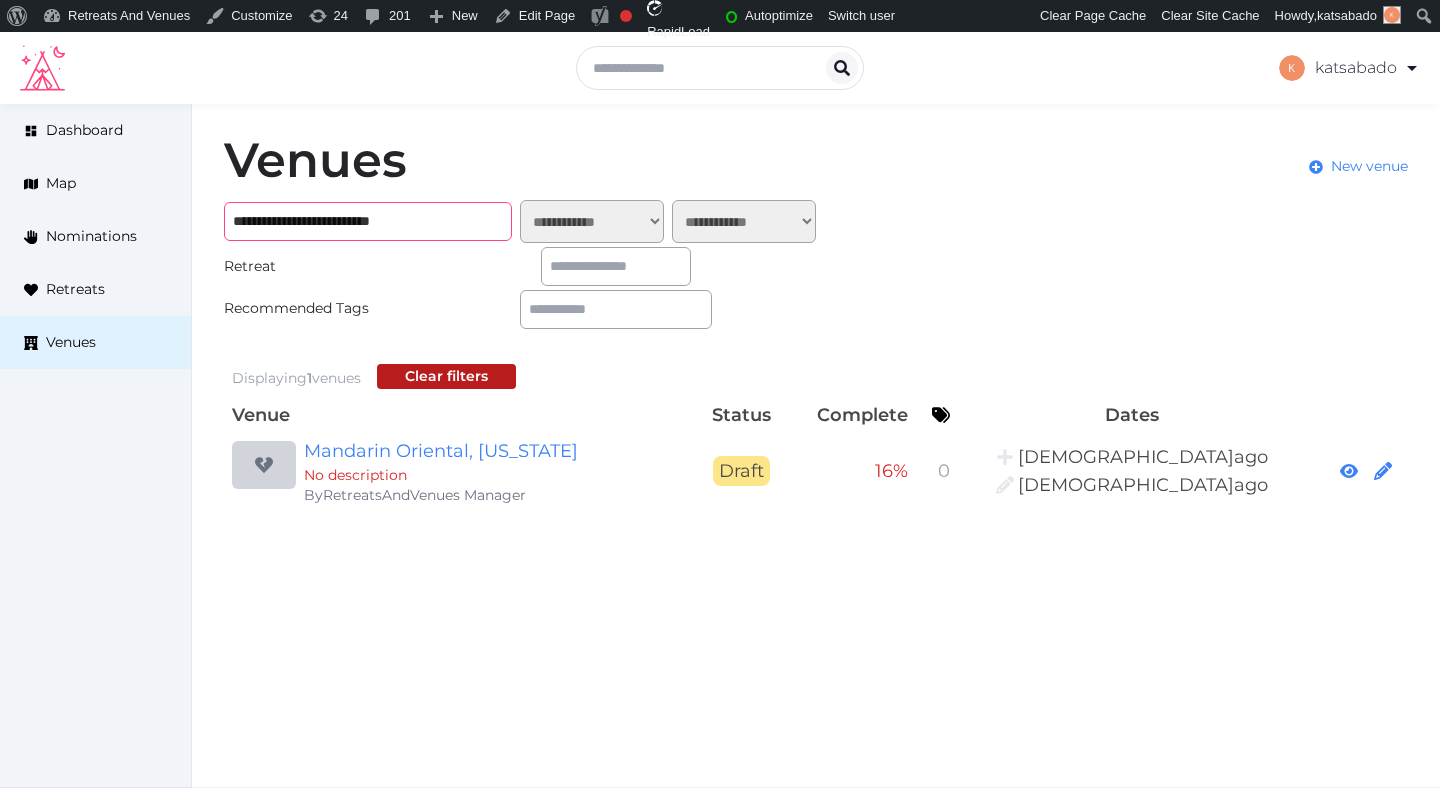 click on "**********" at bounding box center [368, 221] 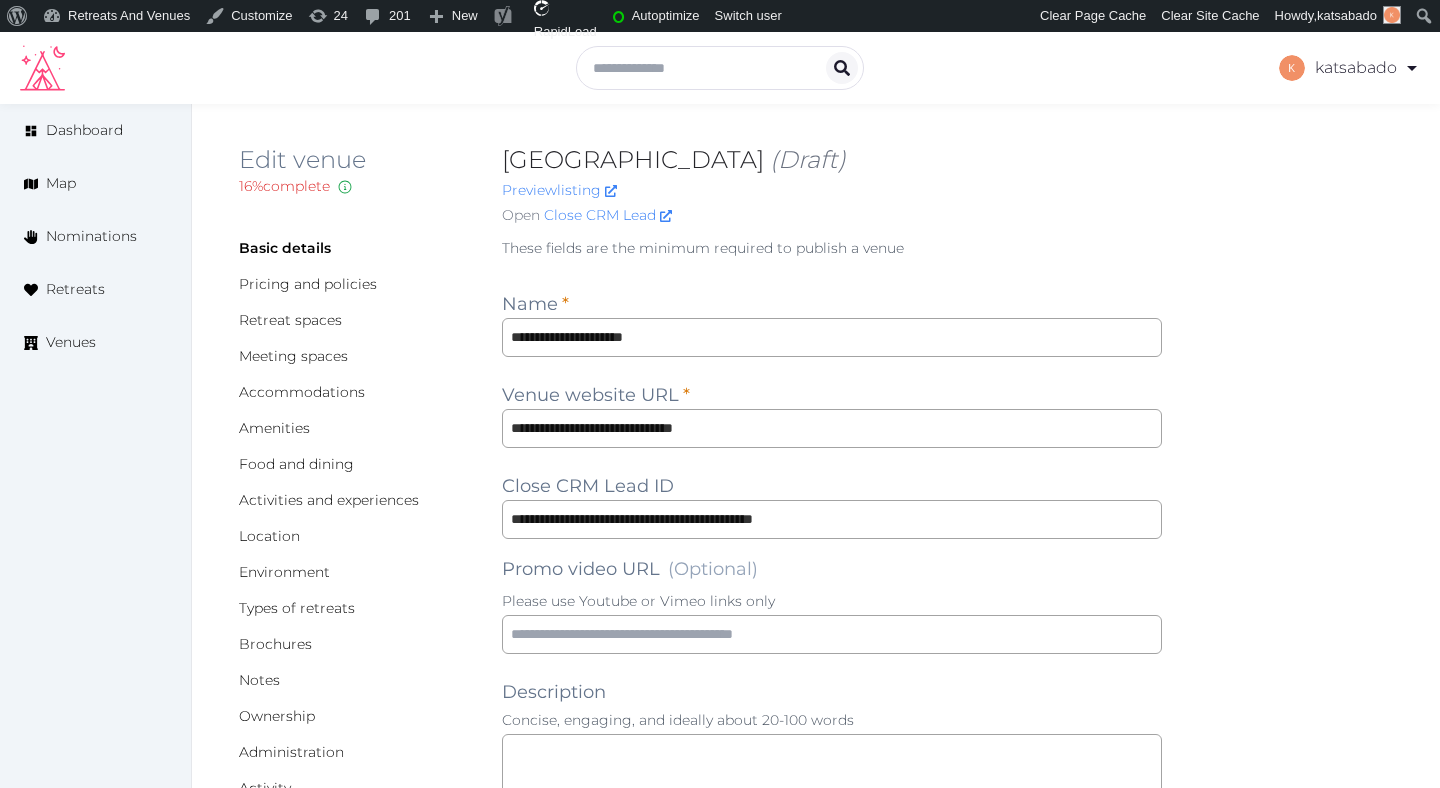 scroll, scrollTop: 0, scrollLeft: 0, axis: both 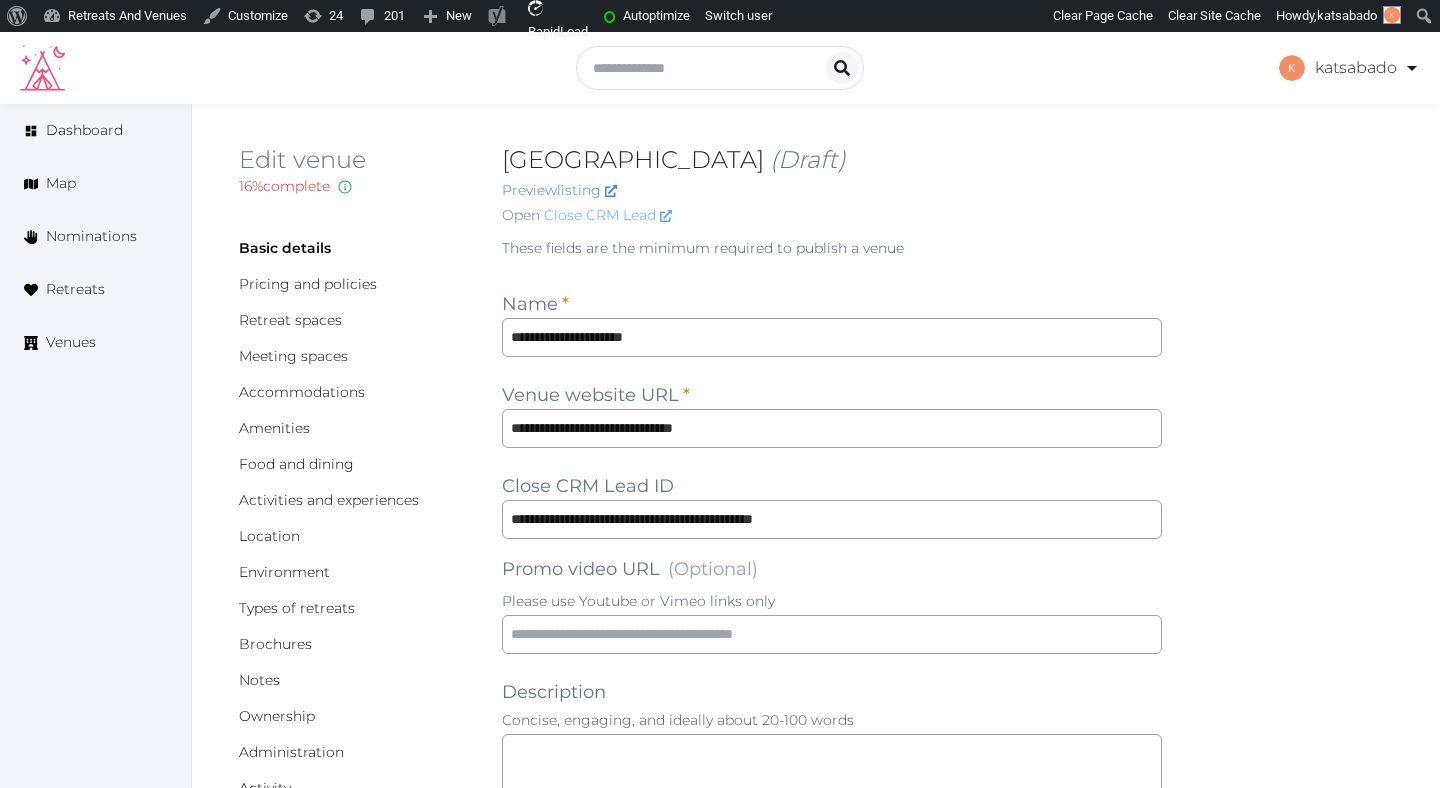 click on "Close CRM Lead" at bounding box center [608, 215] 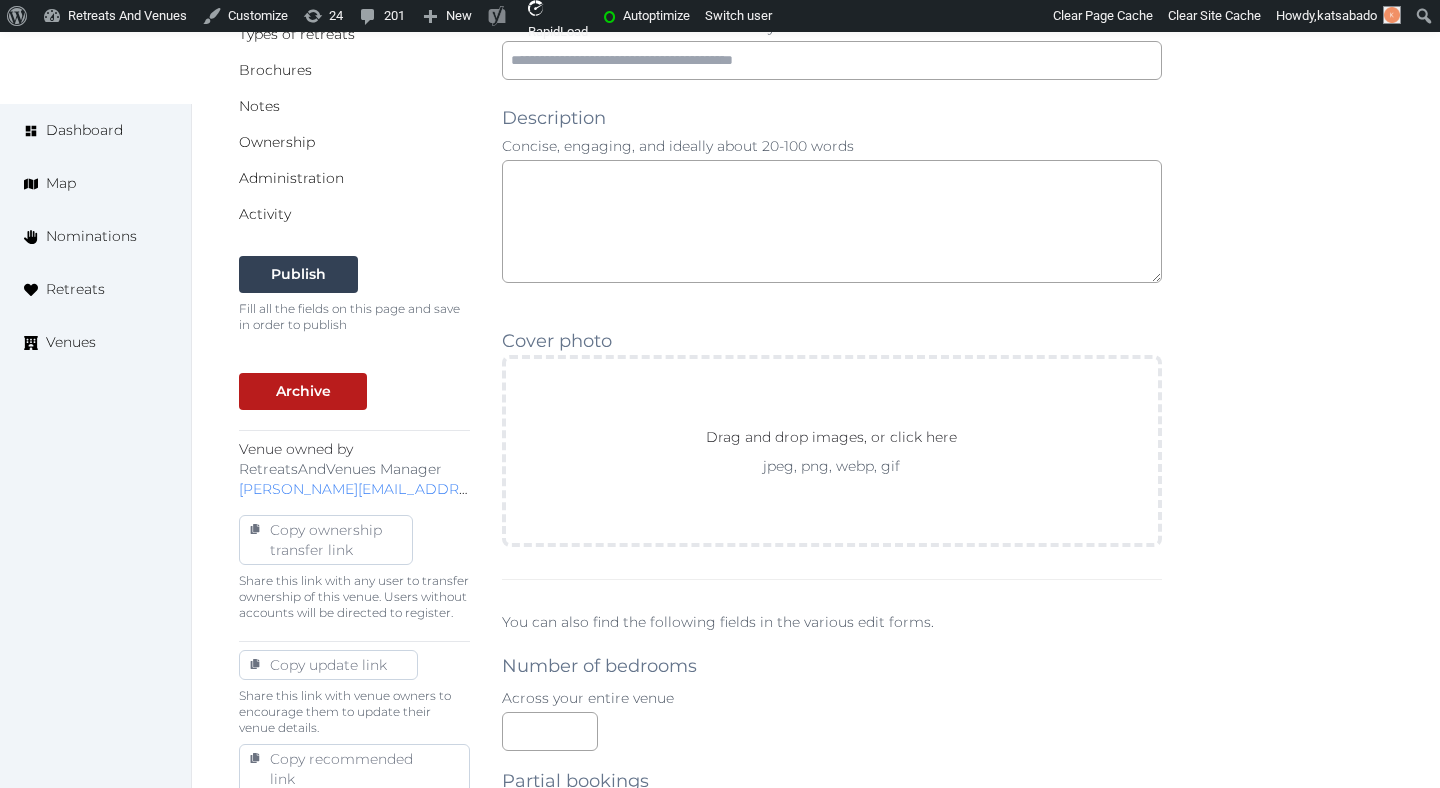 scroll, scrollTop: 577, scrollLeft: 0, axis: vertical 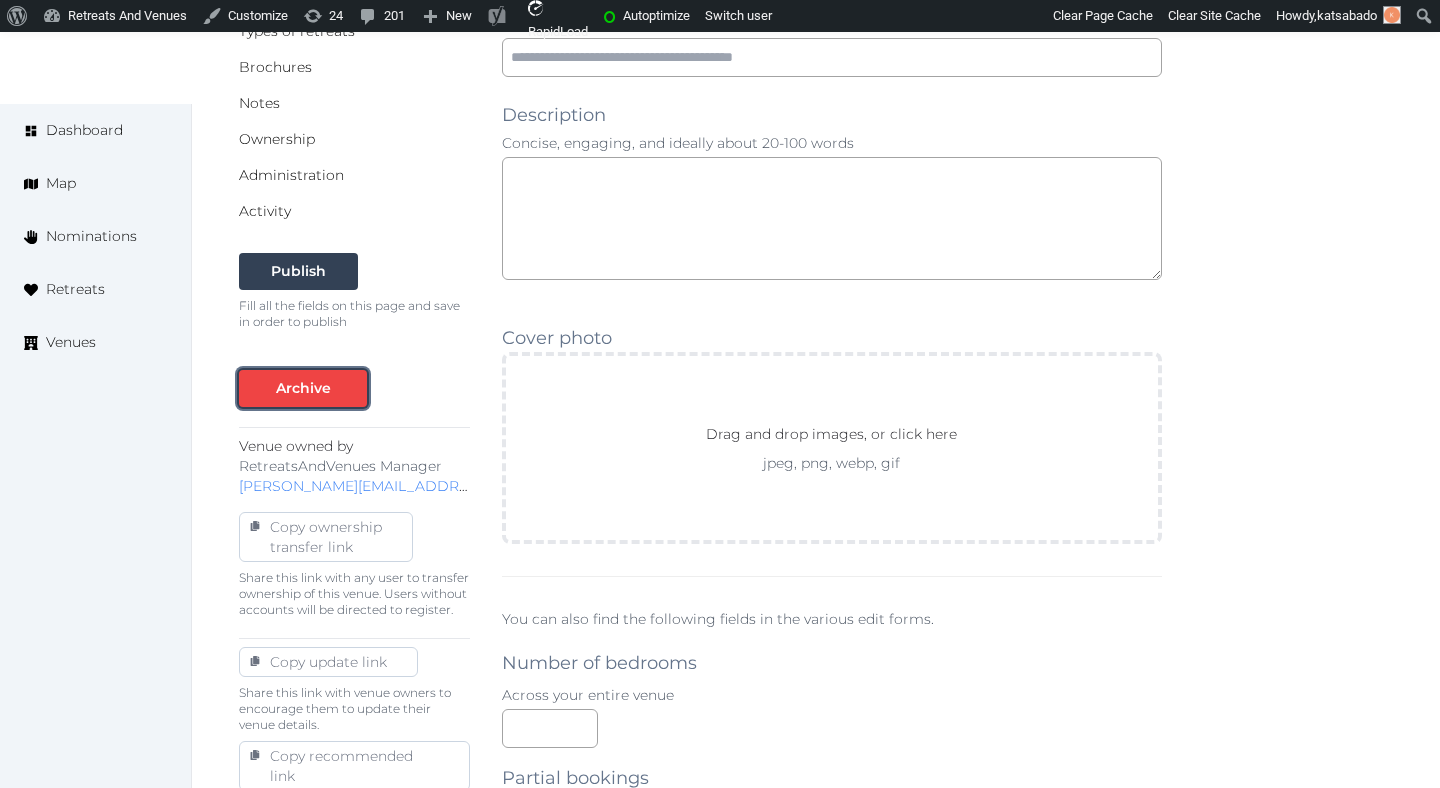 click at bounding box center [351, 388] 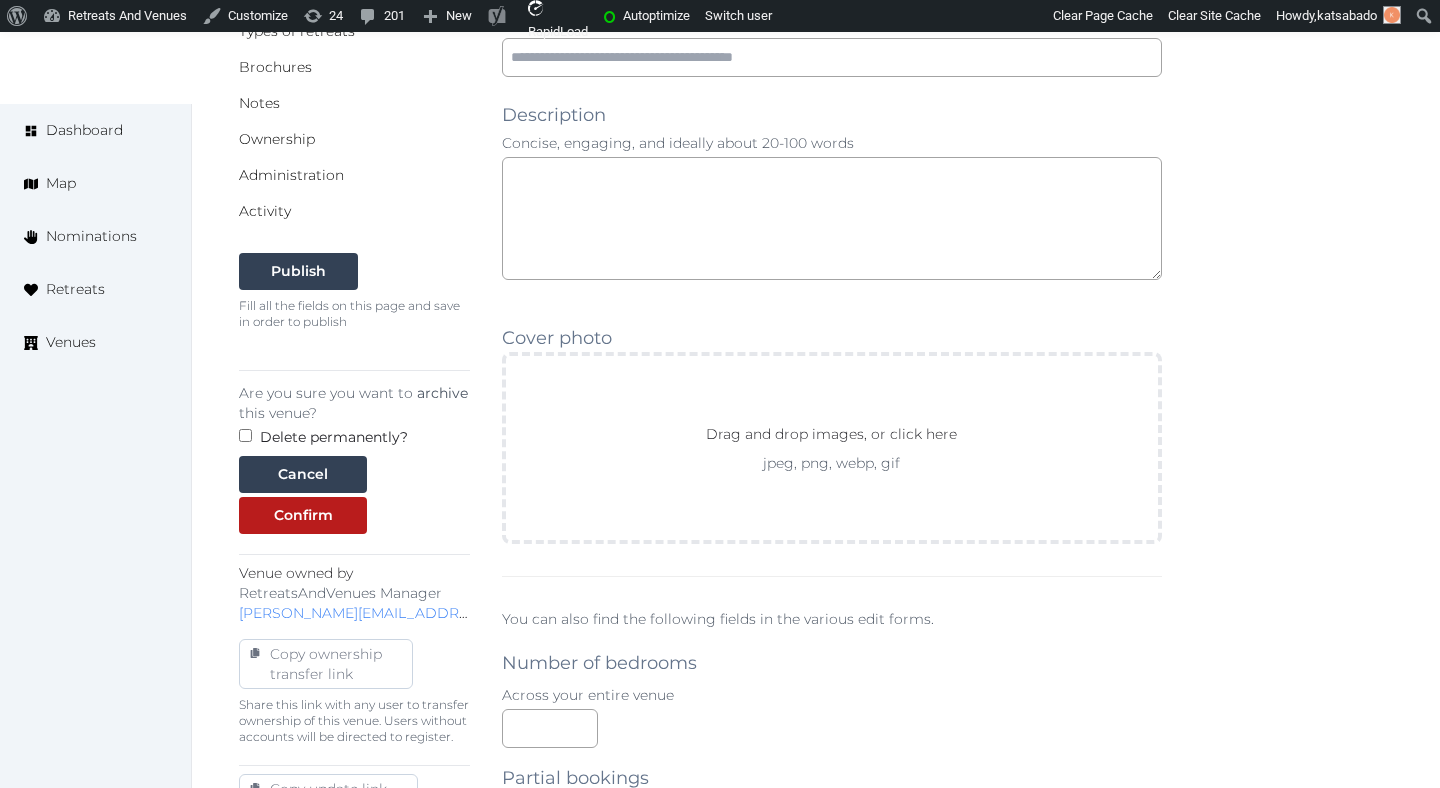 click on "Delete permanently?" at bounding box center [334, 437] 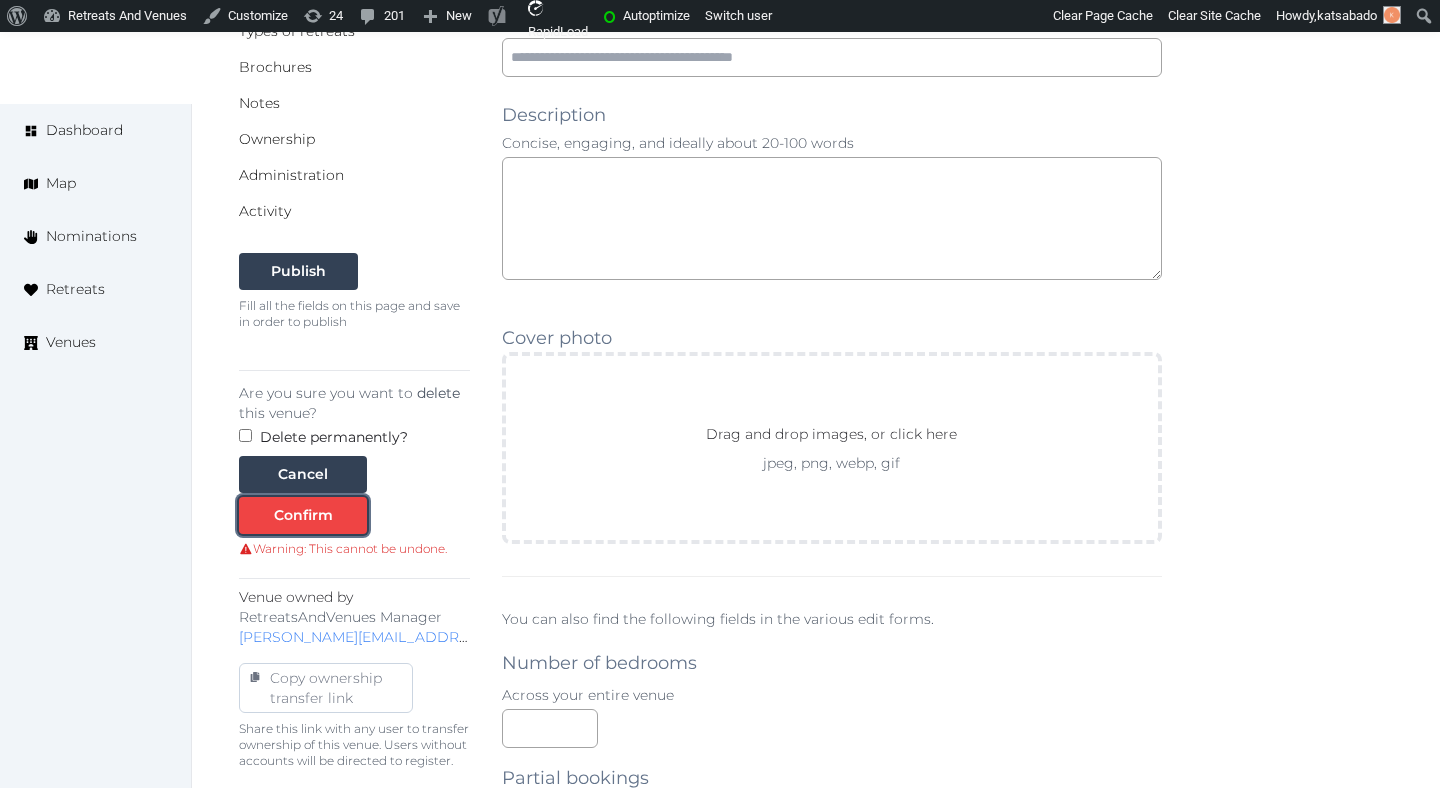 click on "Confirm" at bounding box center (303, 515) 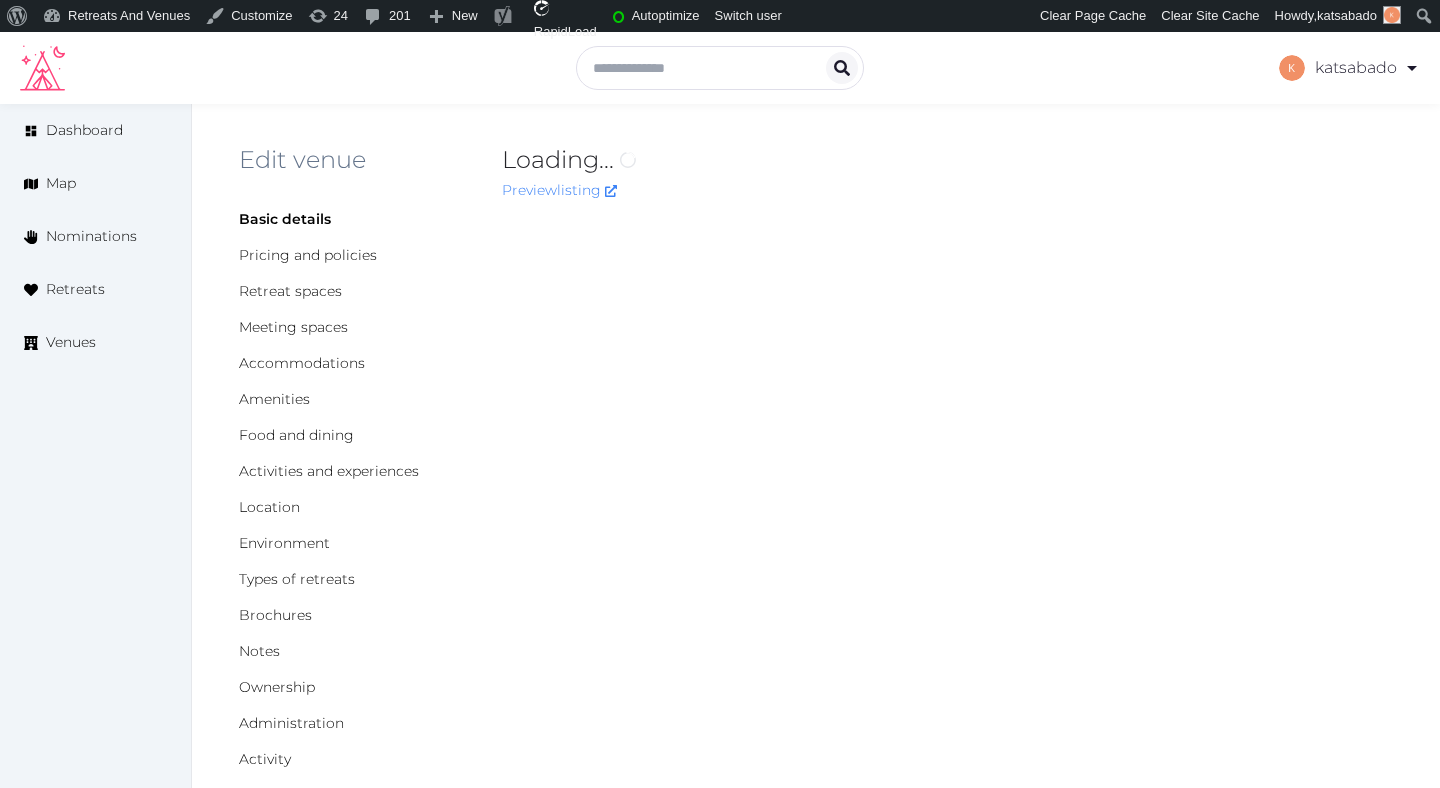 scroll, scrollTop: 0, scrollLeft: 0, axis: both 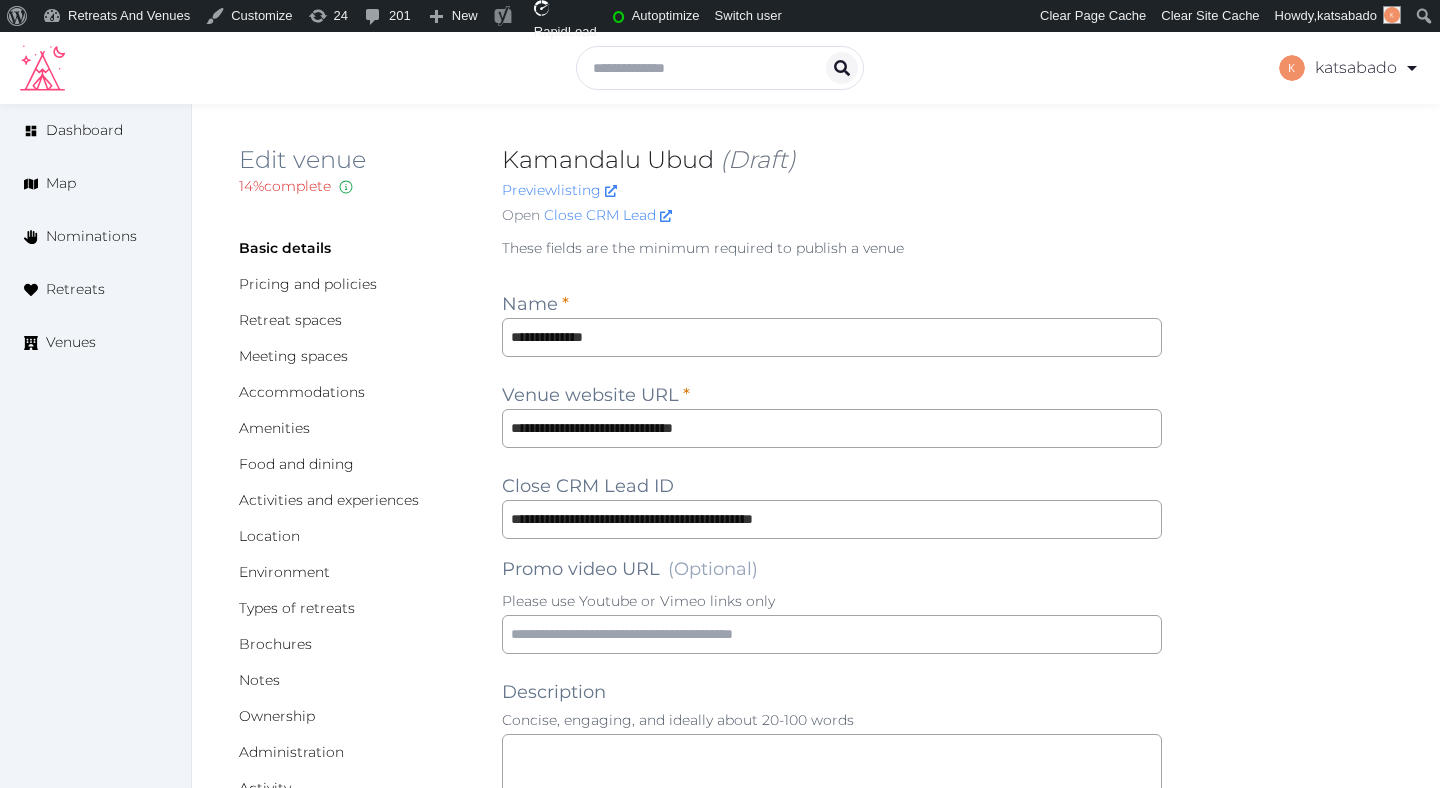 type on "***" 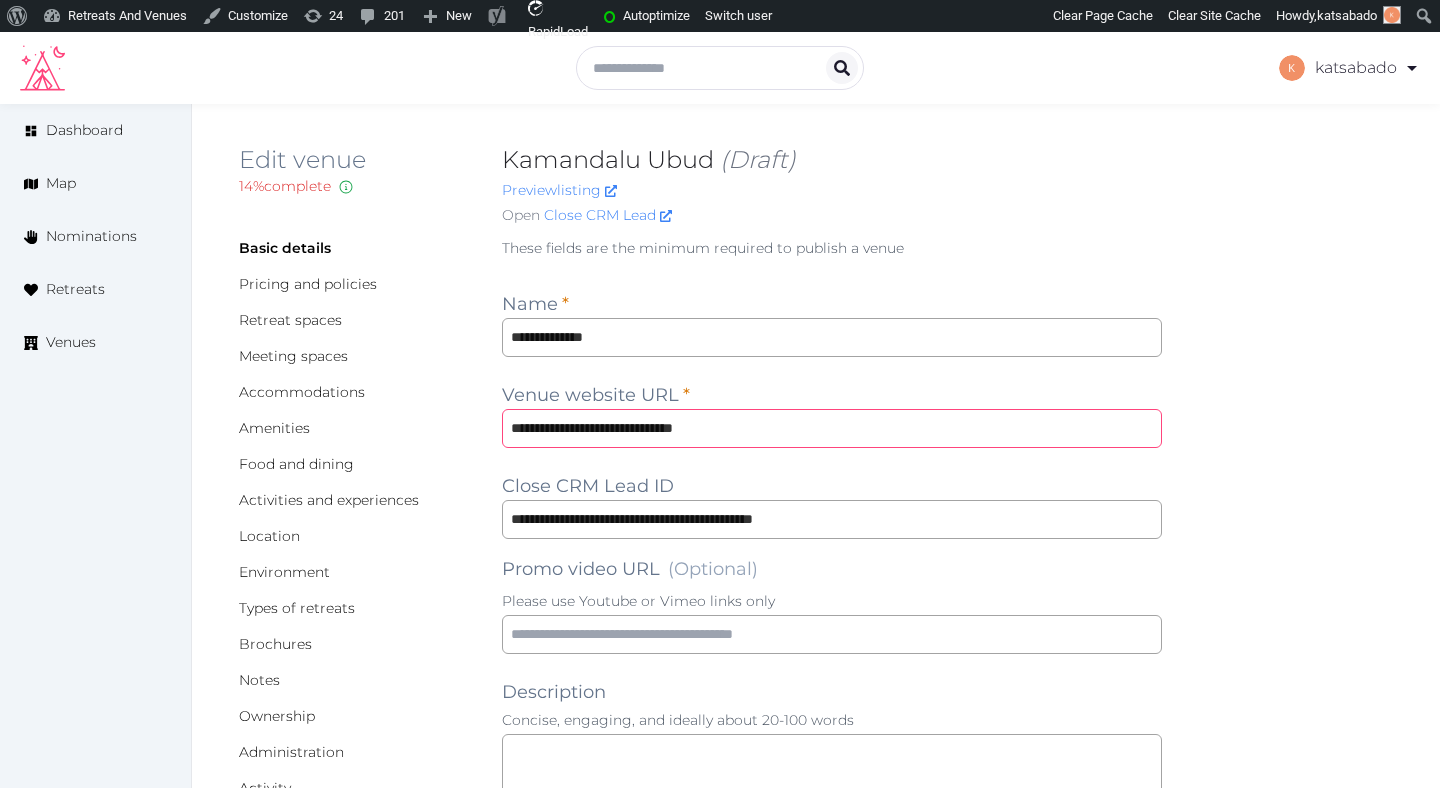 click on "**********" at bounding box center (832, 428) 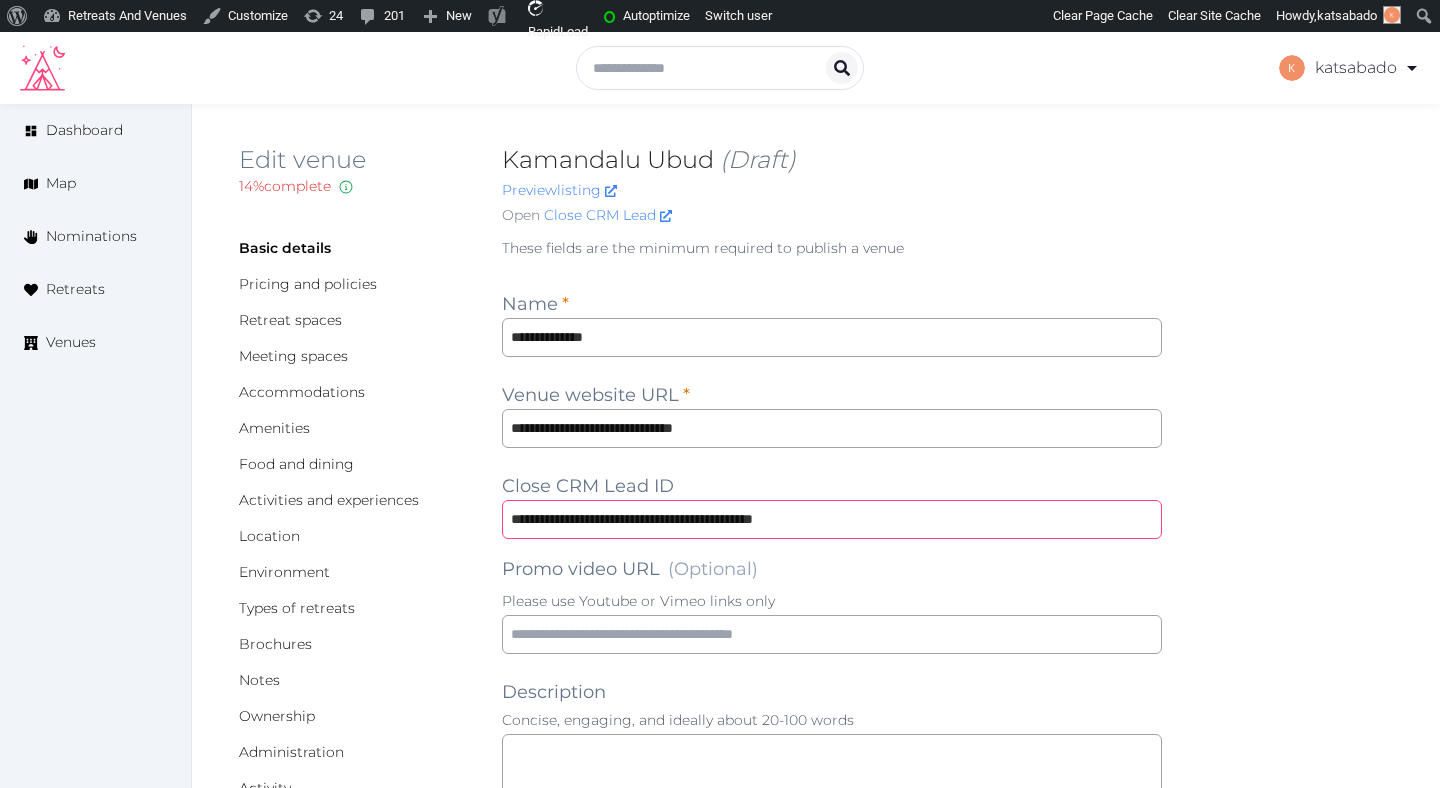 click on "**********" at bounding box center [832, 519] 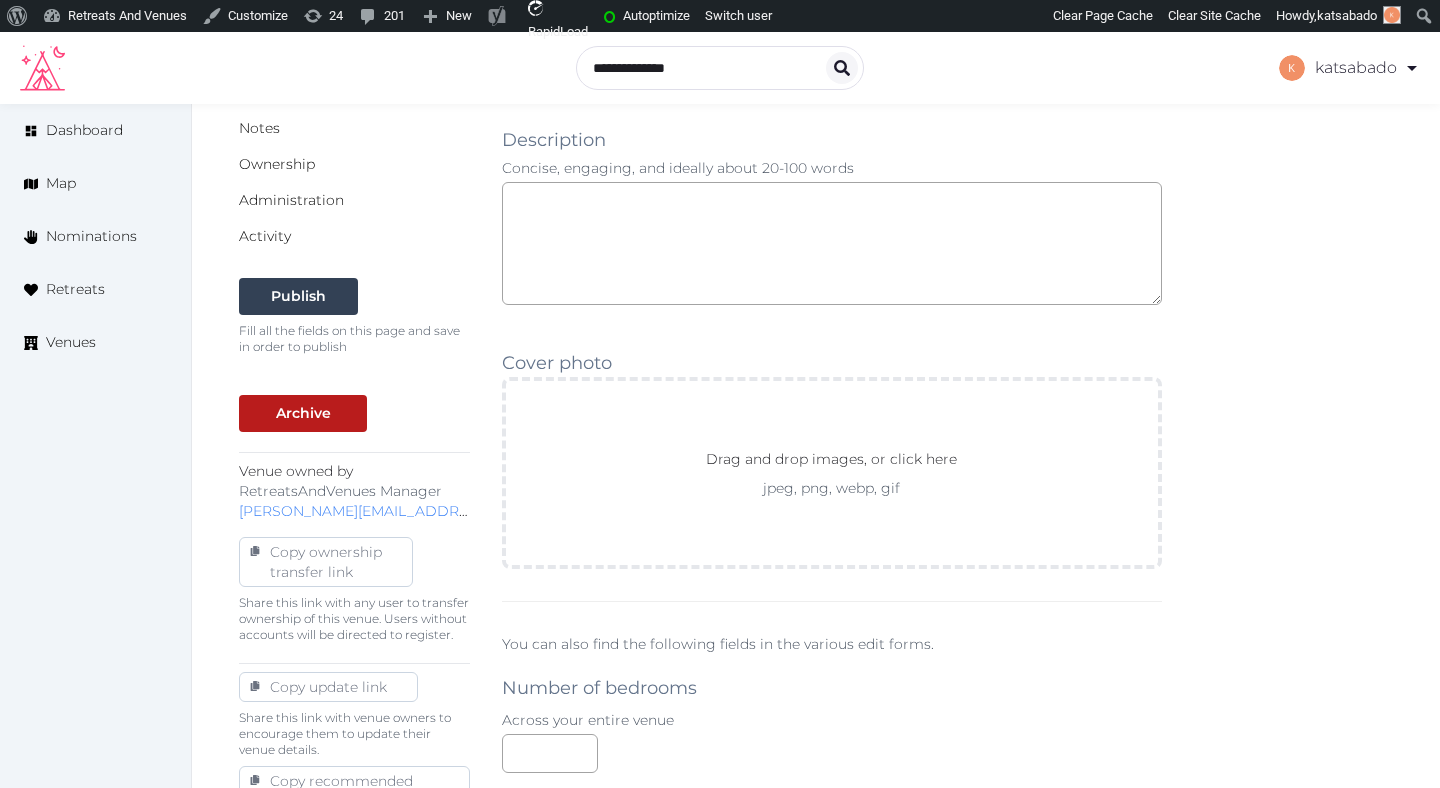 scroll, scrollTop: 571, scrollLeft: 0, axis: vertical 